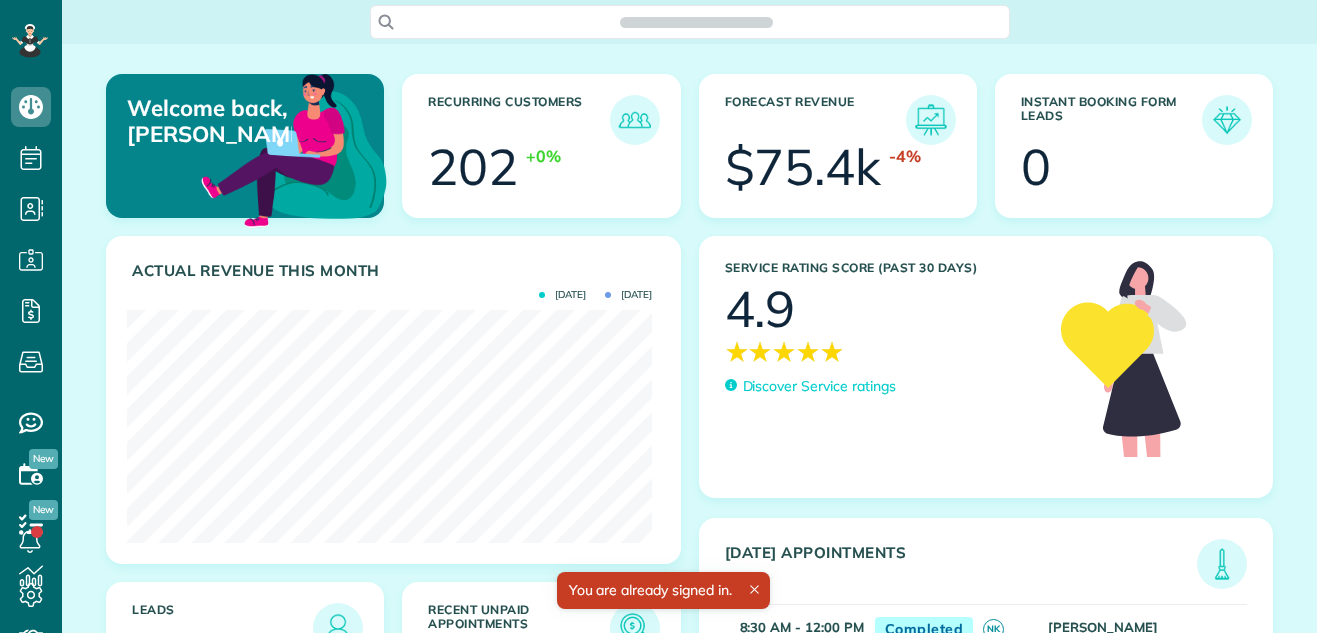 scroll, scrollTop: 0, scrollLeft: 0, axis: both 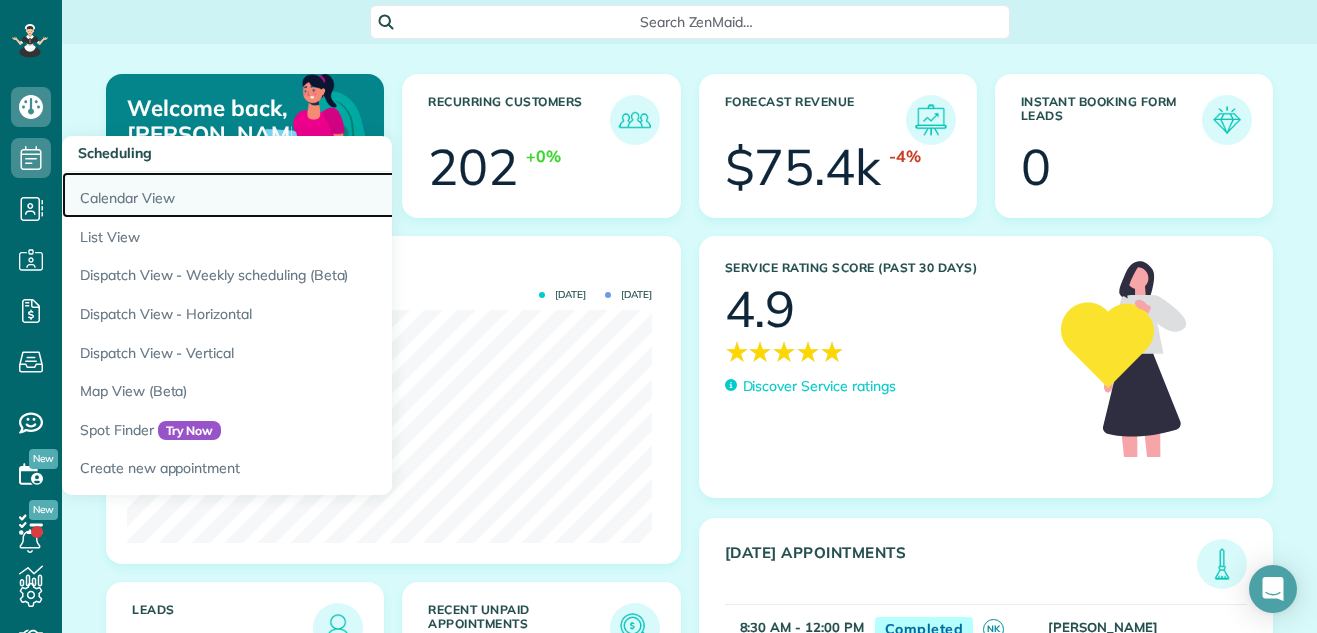 click on "Calendar View" at bounding box center (312, 195) 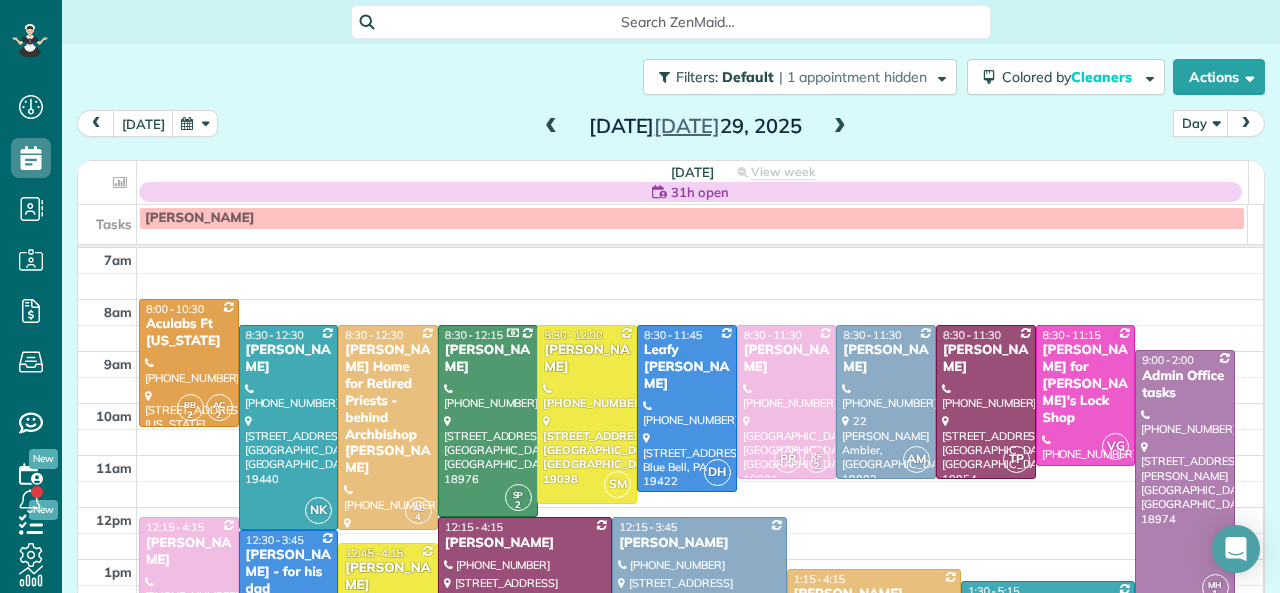 scroll, scrollTop: 0, scrollLeft: 0, axis: both 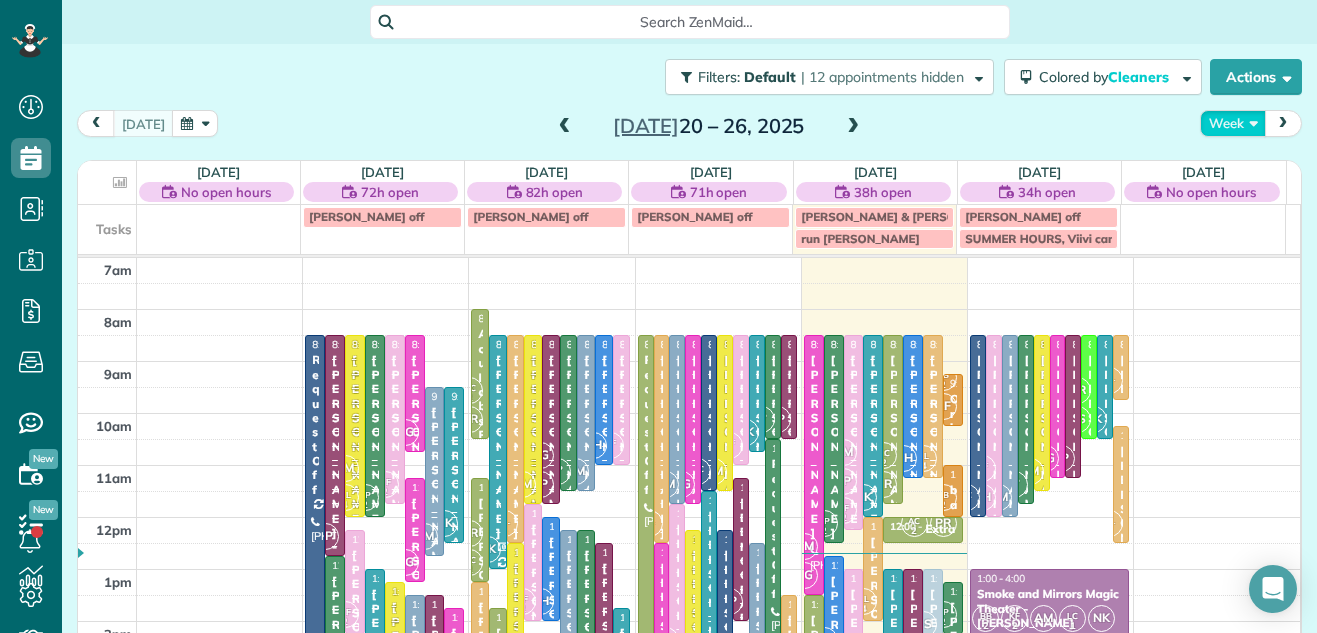 click on "Week" at bounding box center [1233, 123] 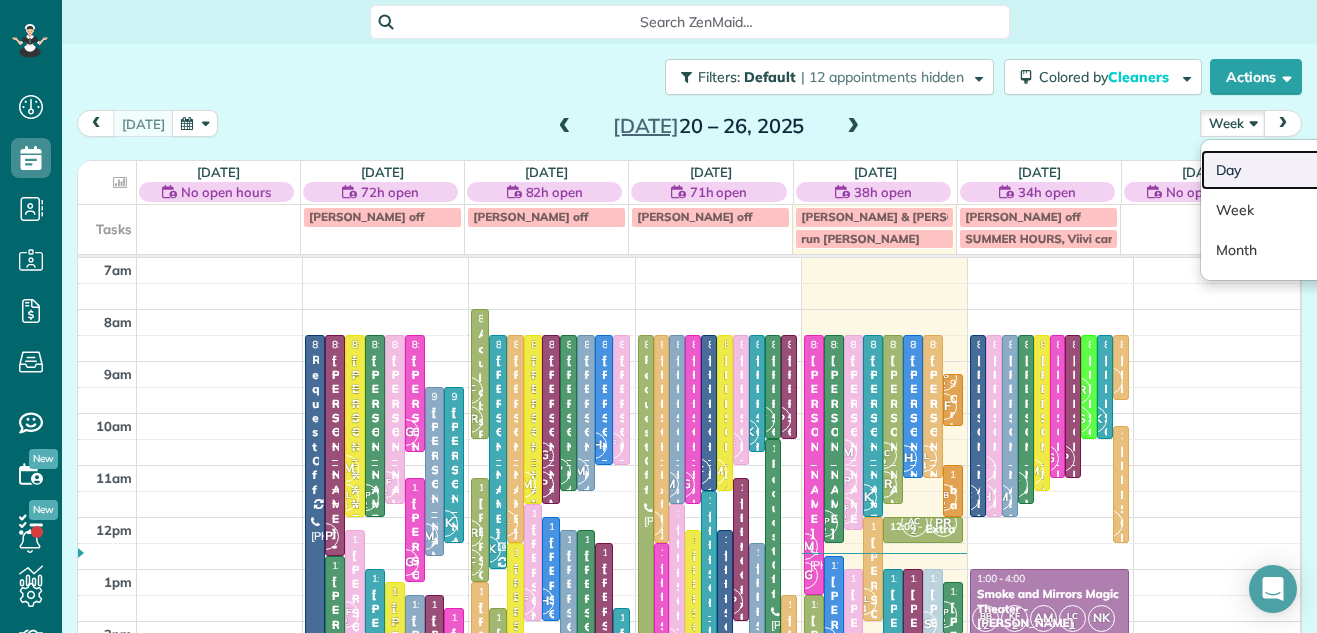 click on "Day" at bounding box center [1280, 170] 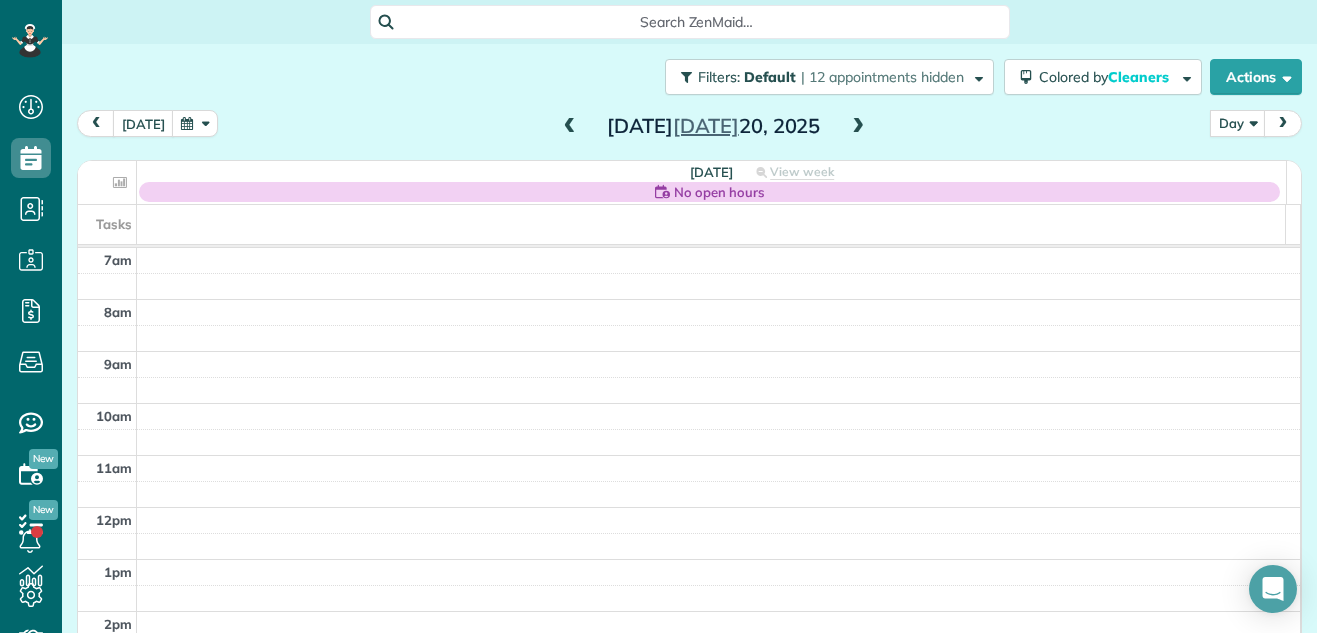 click at bounding box center [858, 127] 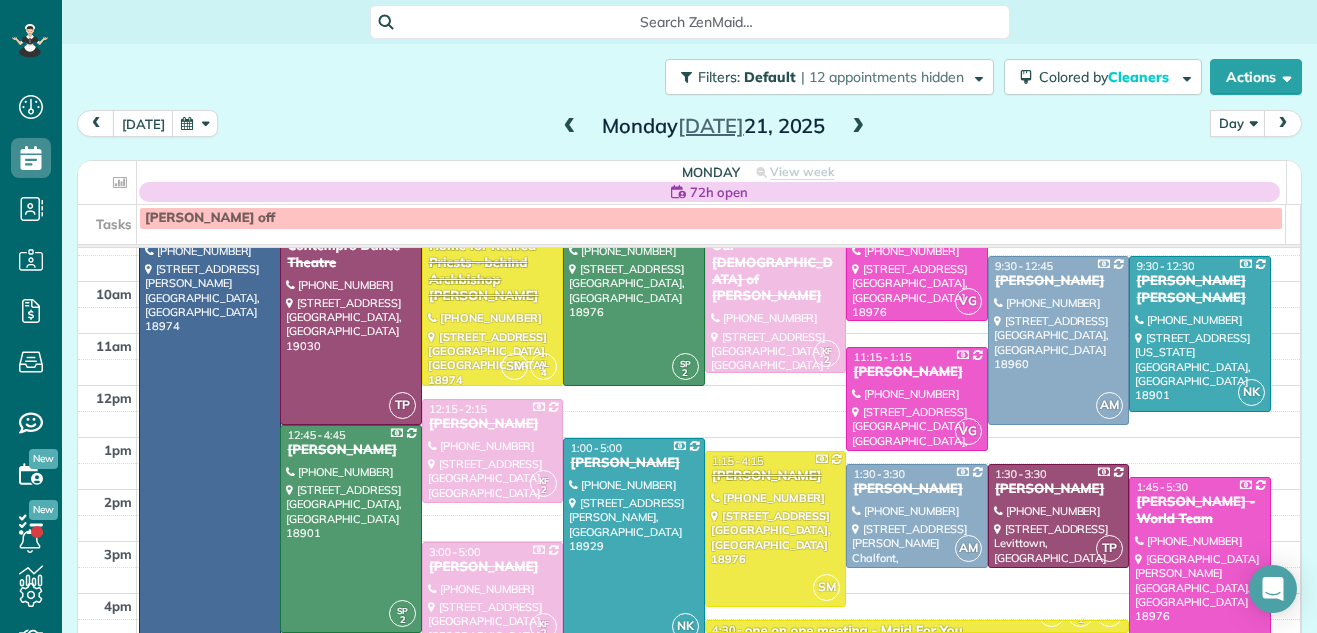 scroll, scrollTop: 0, scrollLeft: 0, axis: both 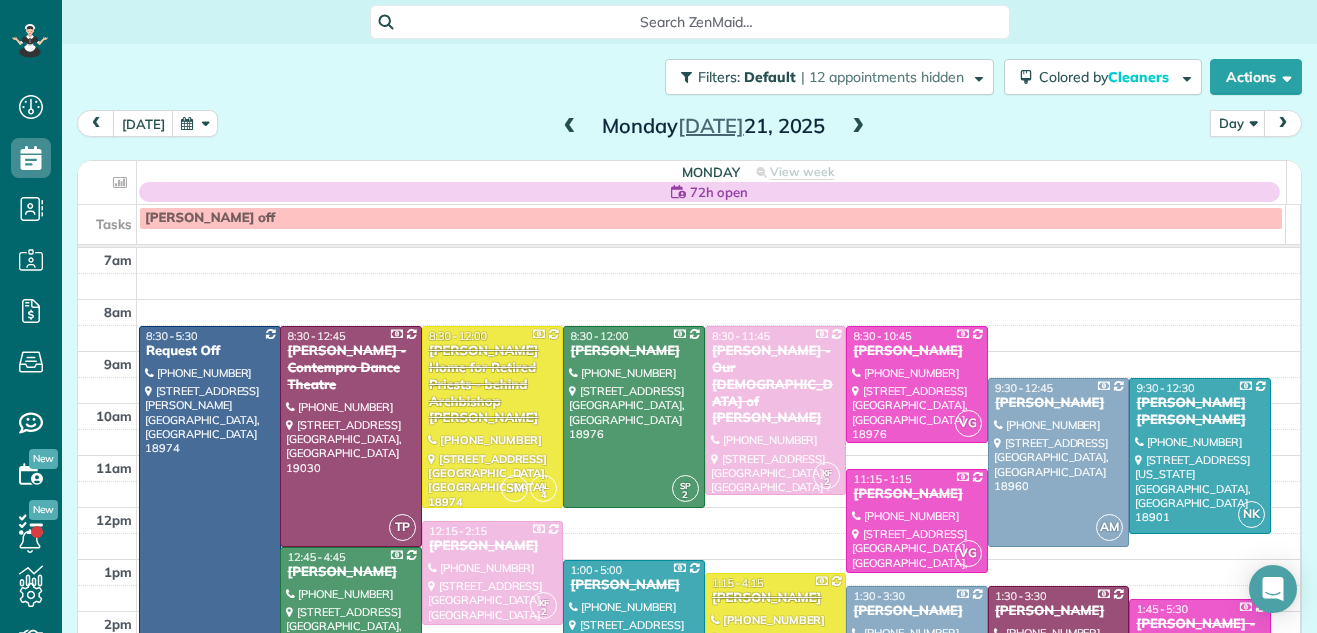 click at bounding box center (858, 127) 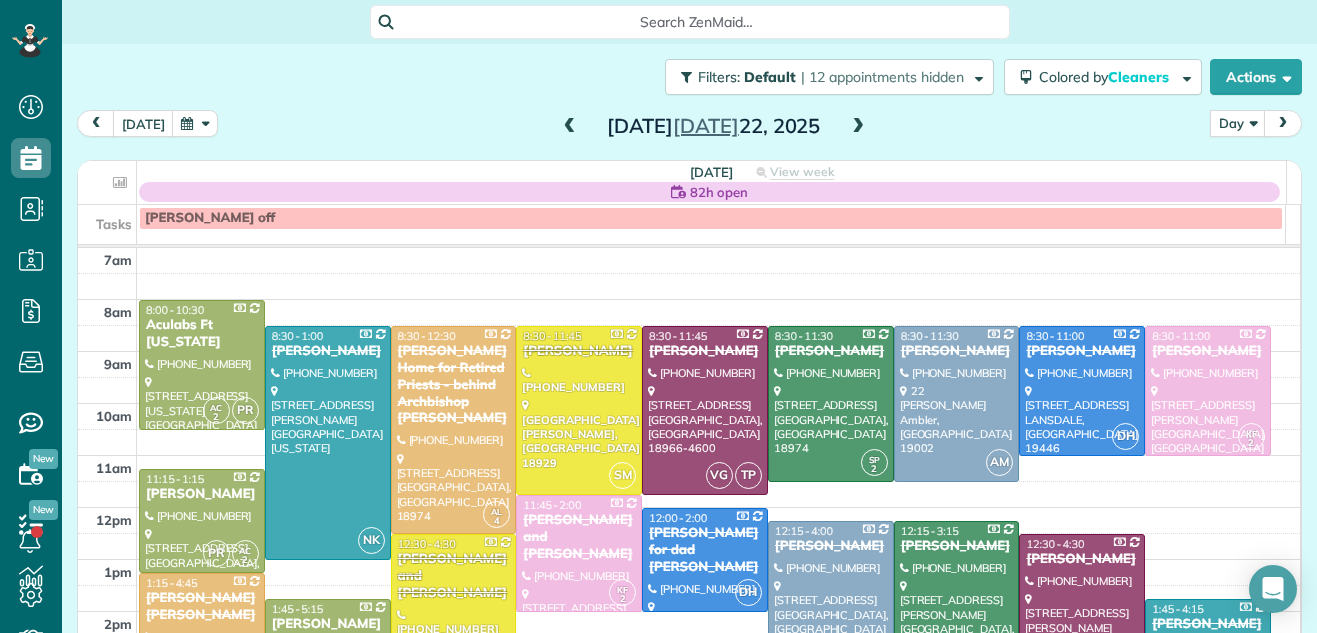 click at bounding box center [858, 127] 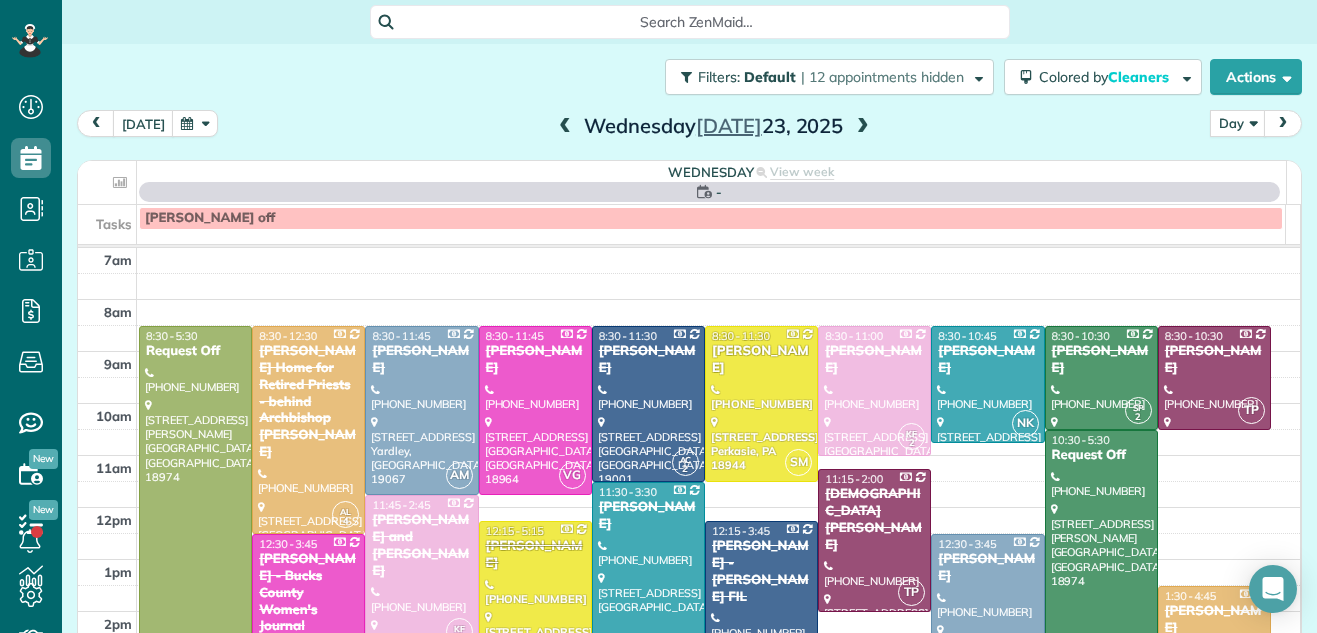 click at bounding box center [863, 127] 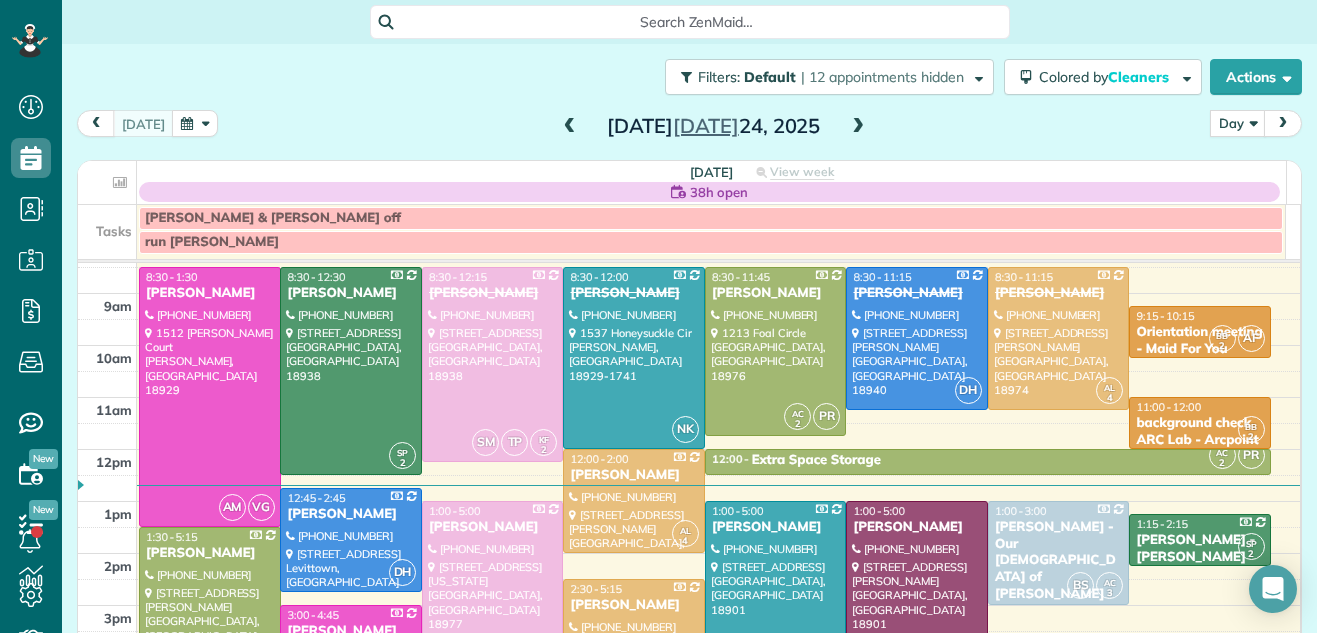 scroll, scrollTop: 63, scrollLeft: 0, axis: vertical 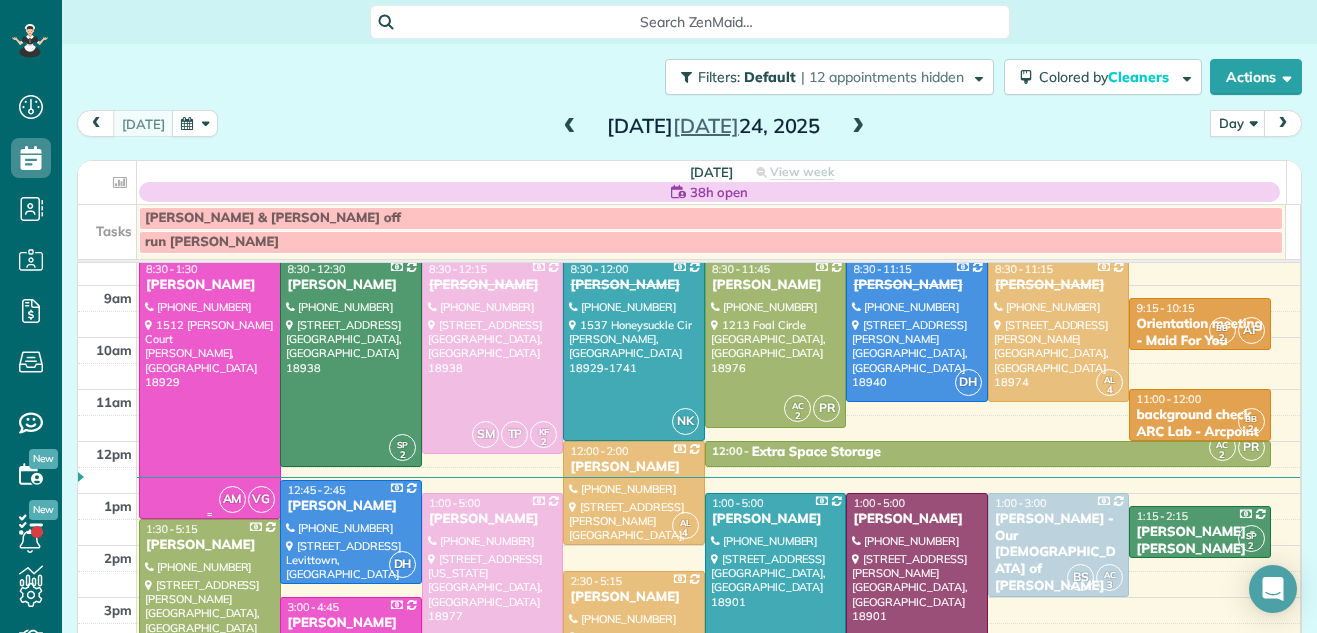 click at bounding box center (210, 389) 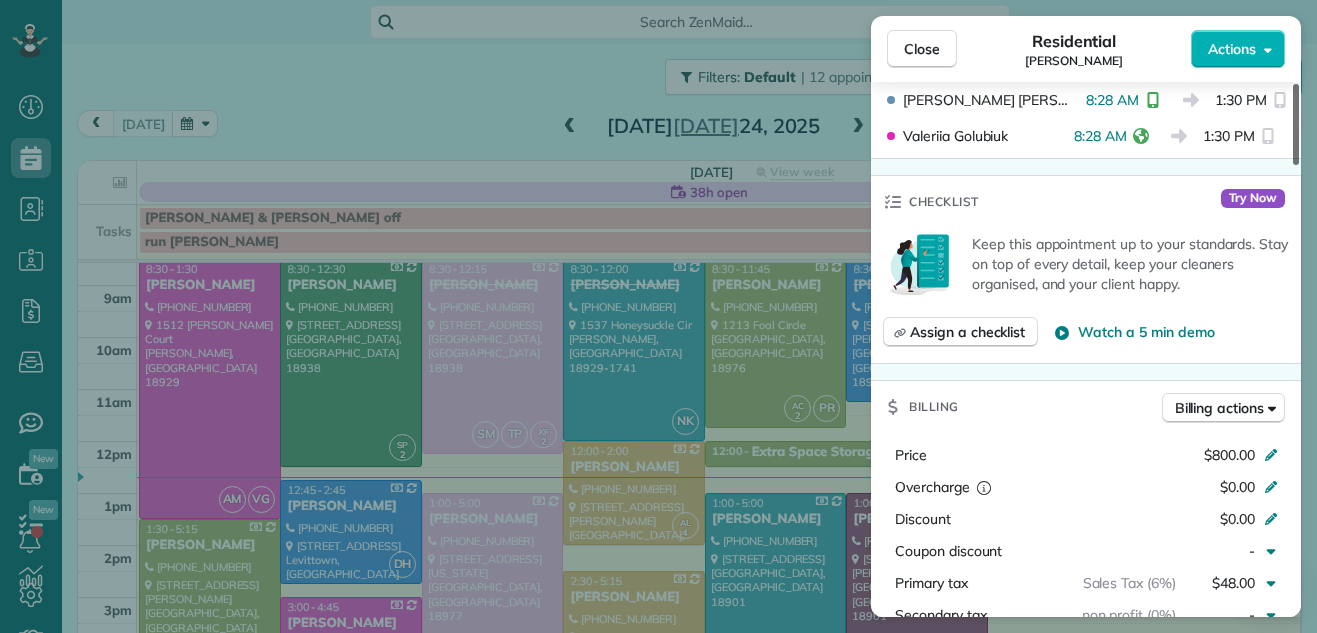 scroll, scrollTop: 738, scrollLeft: 0, axis: vertical 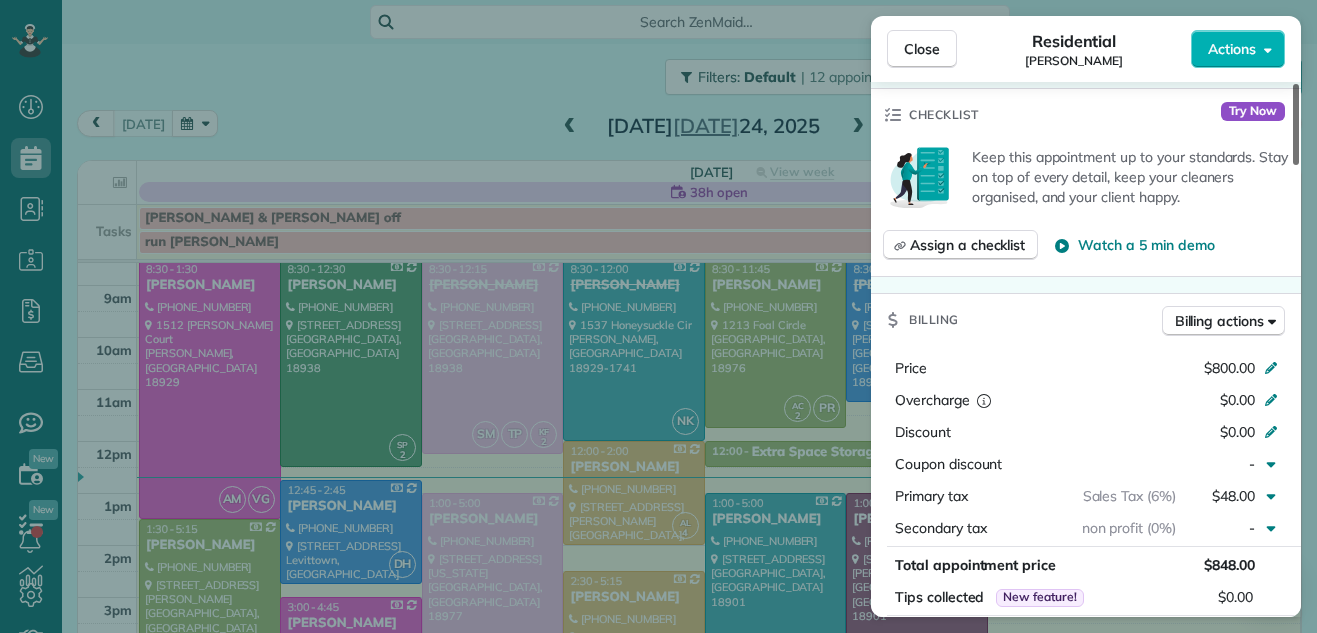 drag, startPoint x: 1295, startPoint y: 132, endPoint x: 1278, endPoint y: 243, distance: 112.29426 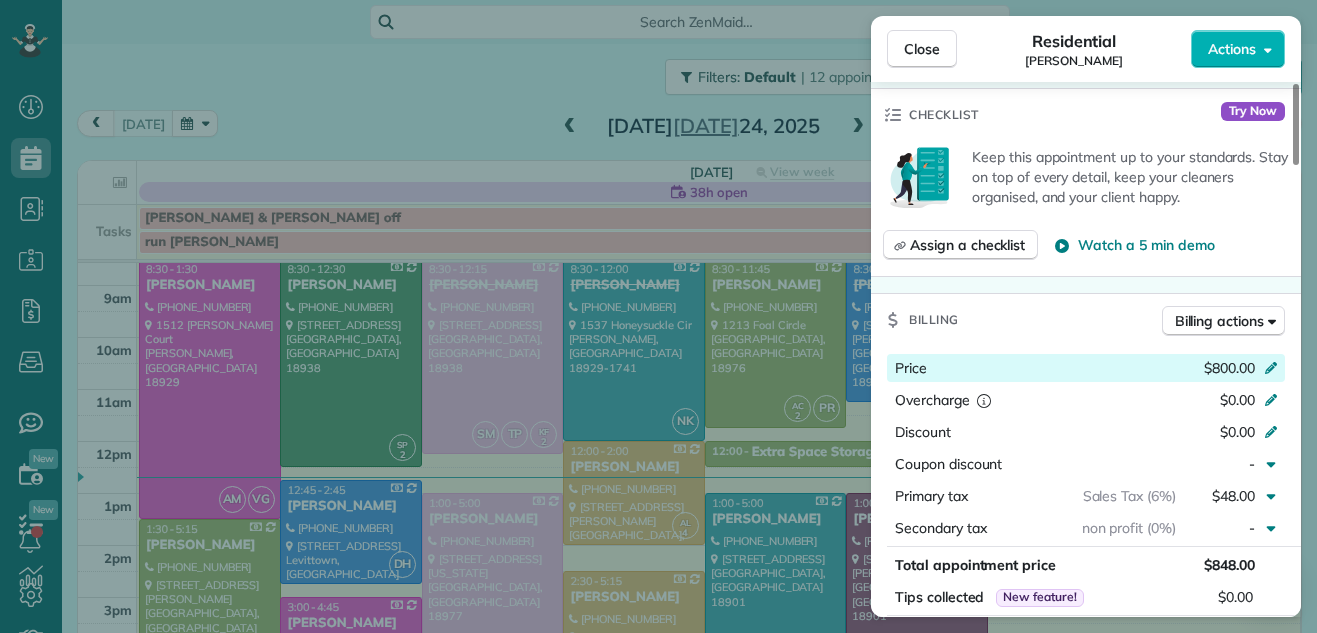 click on "$800.00" at bounding box center (1229, 368) 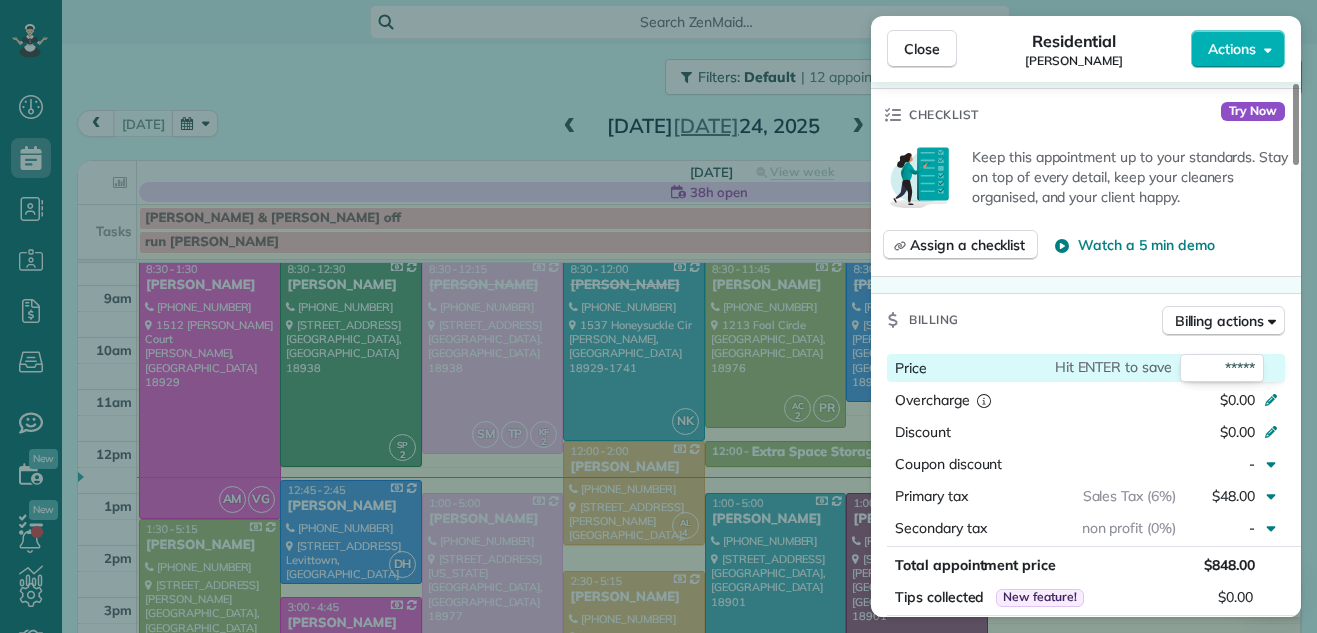 type on "******" 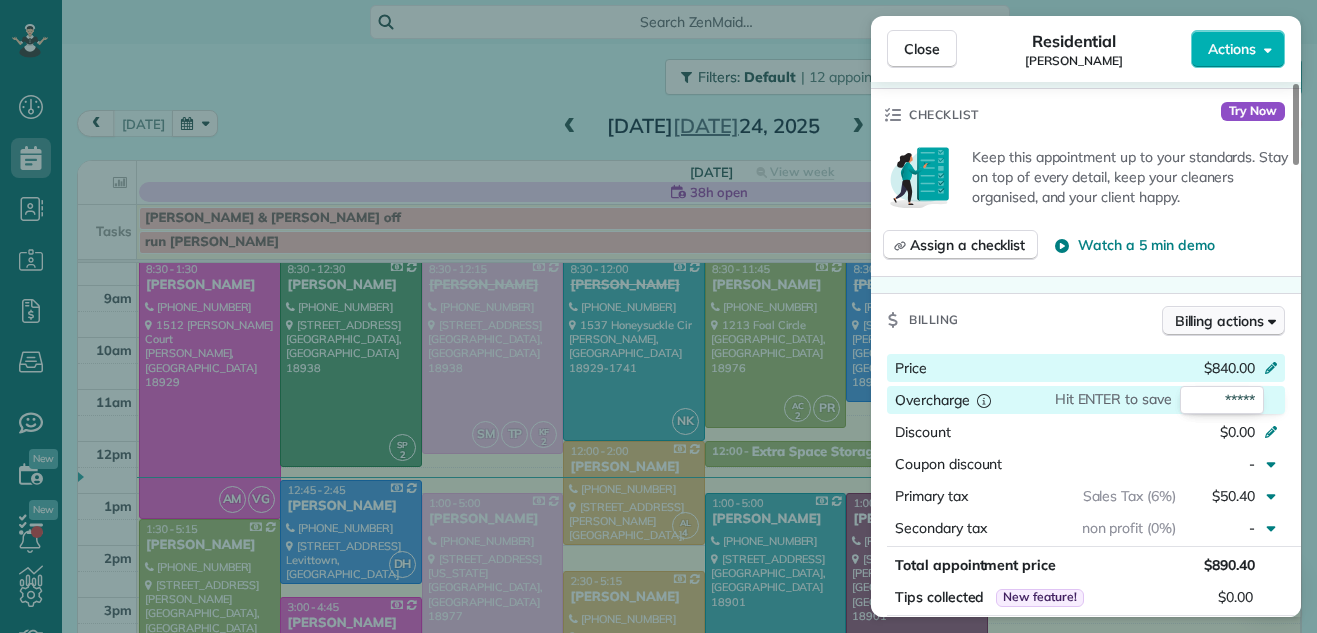 click on "Billing actions" at bounding box center (1219, 321) 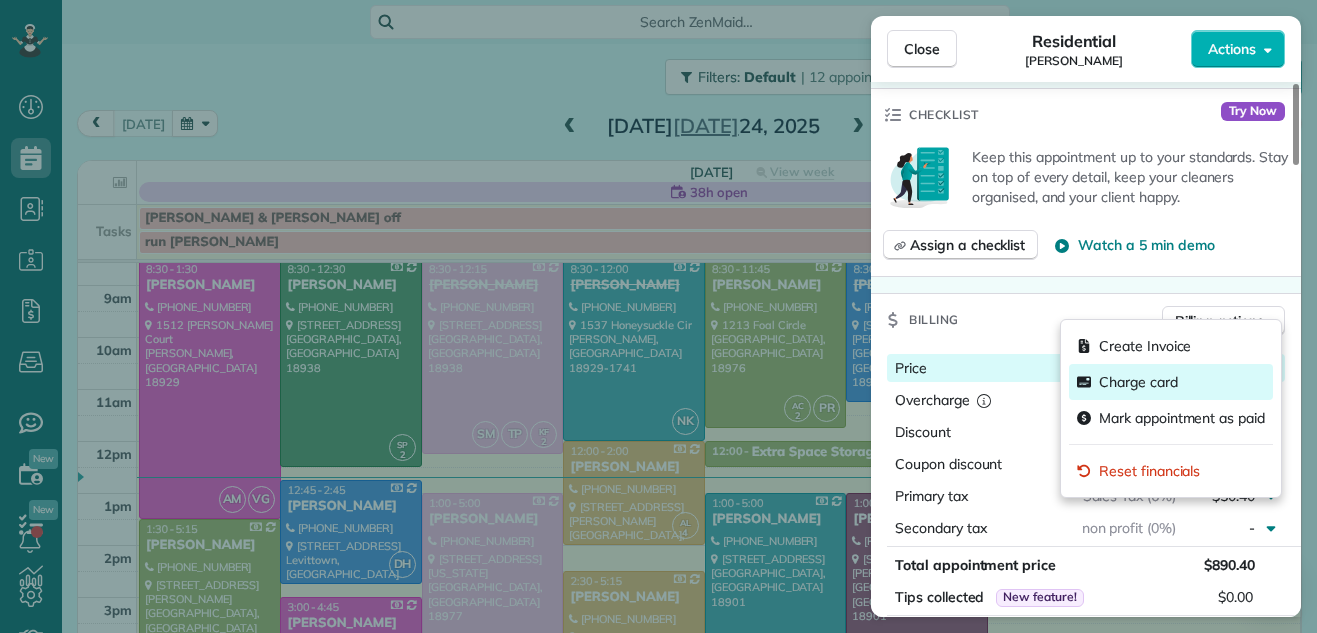 click on "Charge card" at bounding box center (1138, 382) 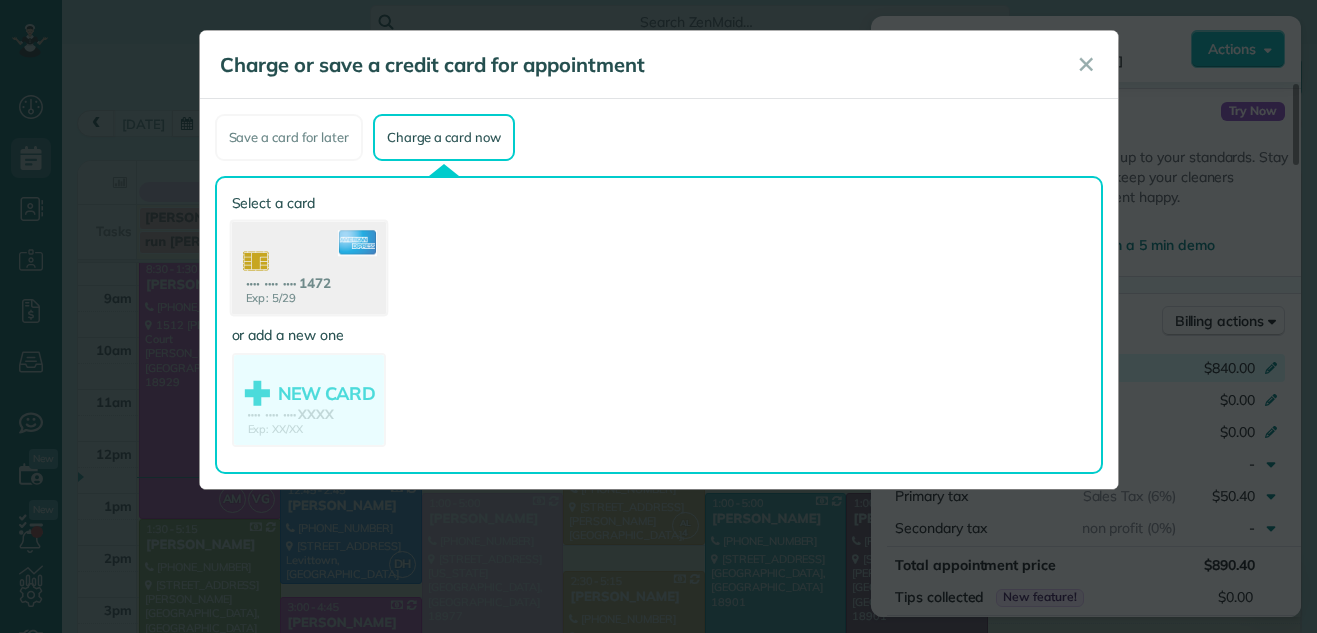 click 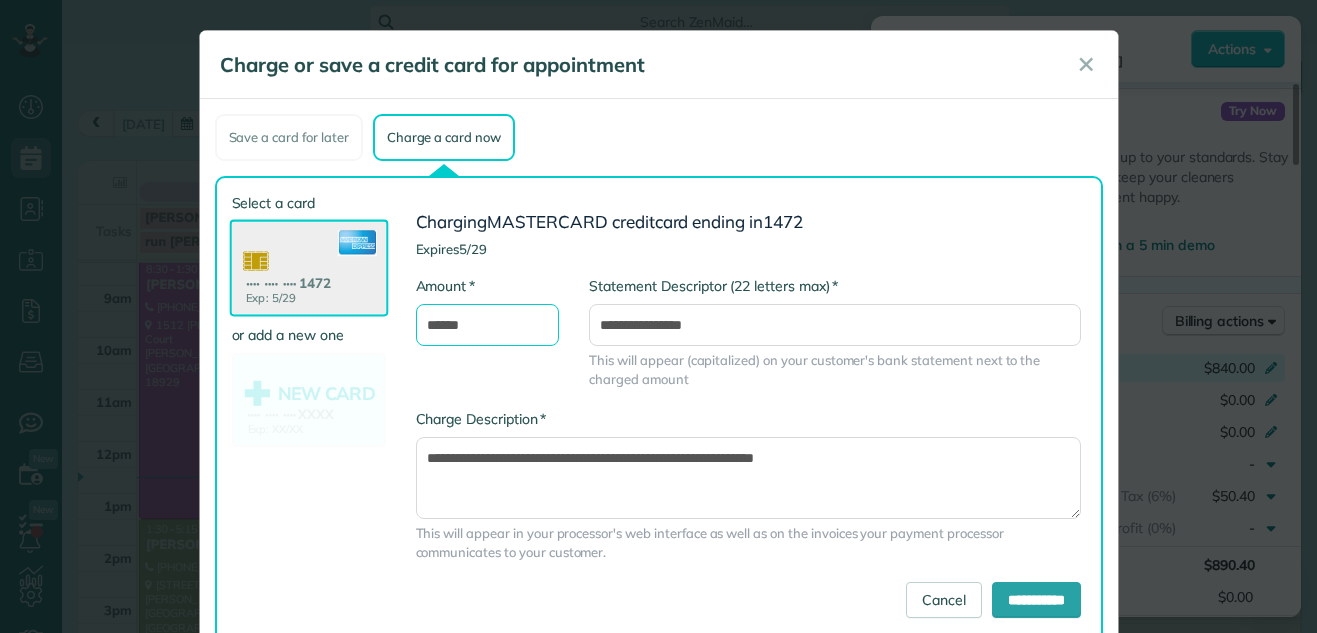 click on "******" at bounding box center (488, 325) 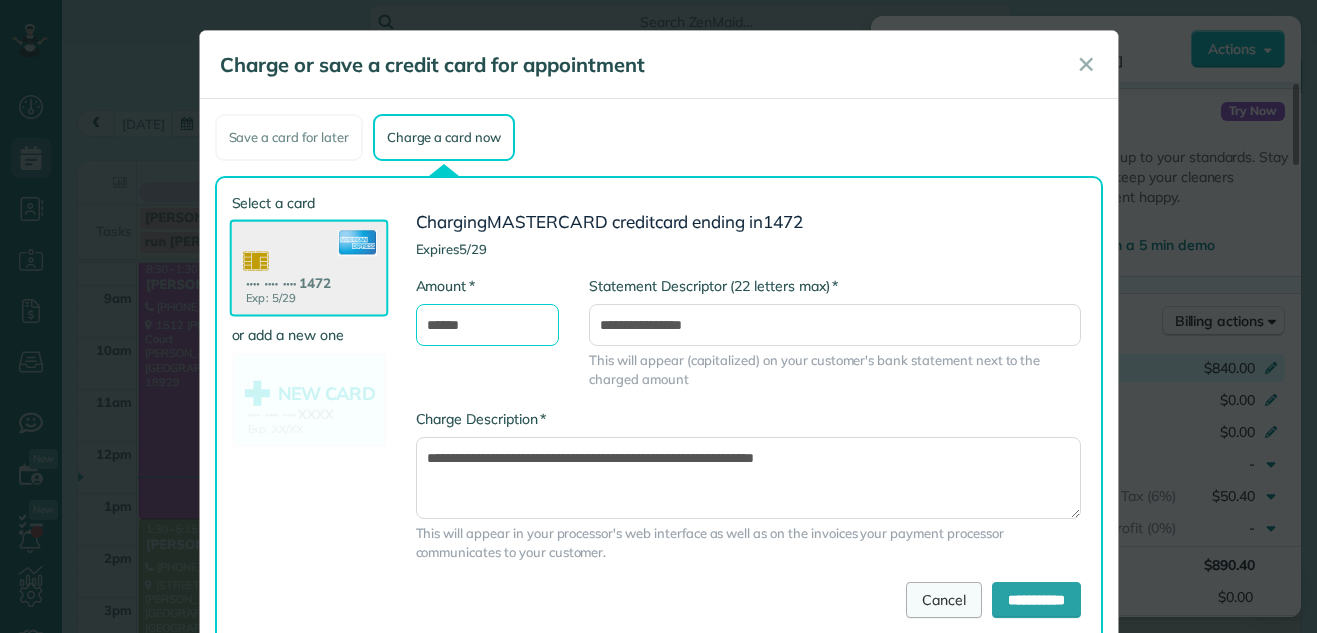 type on "******" 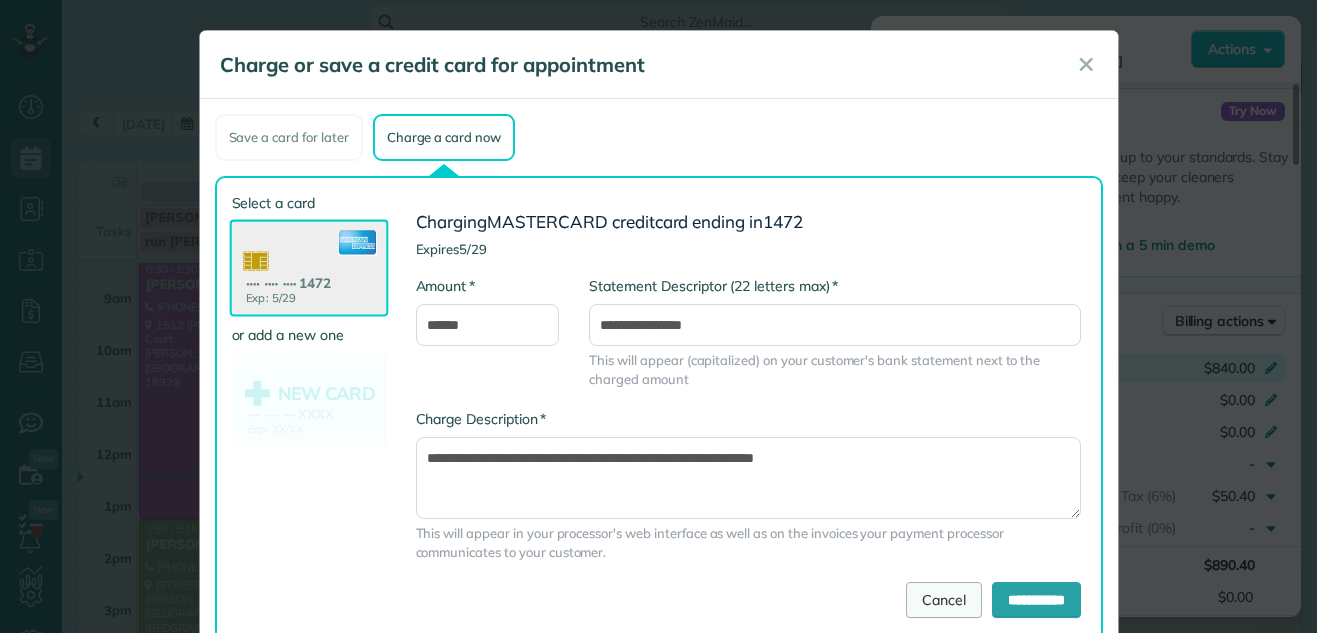 click on "Cancel" at bounding box center (944, 600) 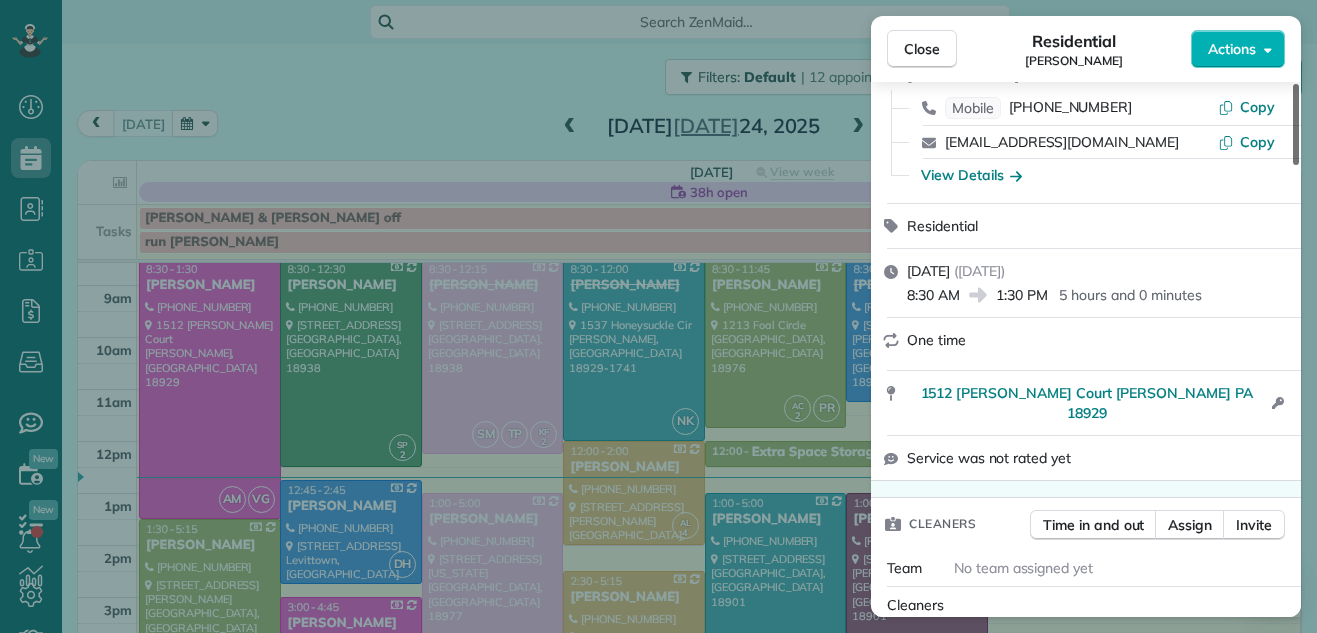 scroll, scrollTop: 0, scrollLeft: 0, axis: both 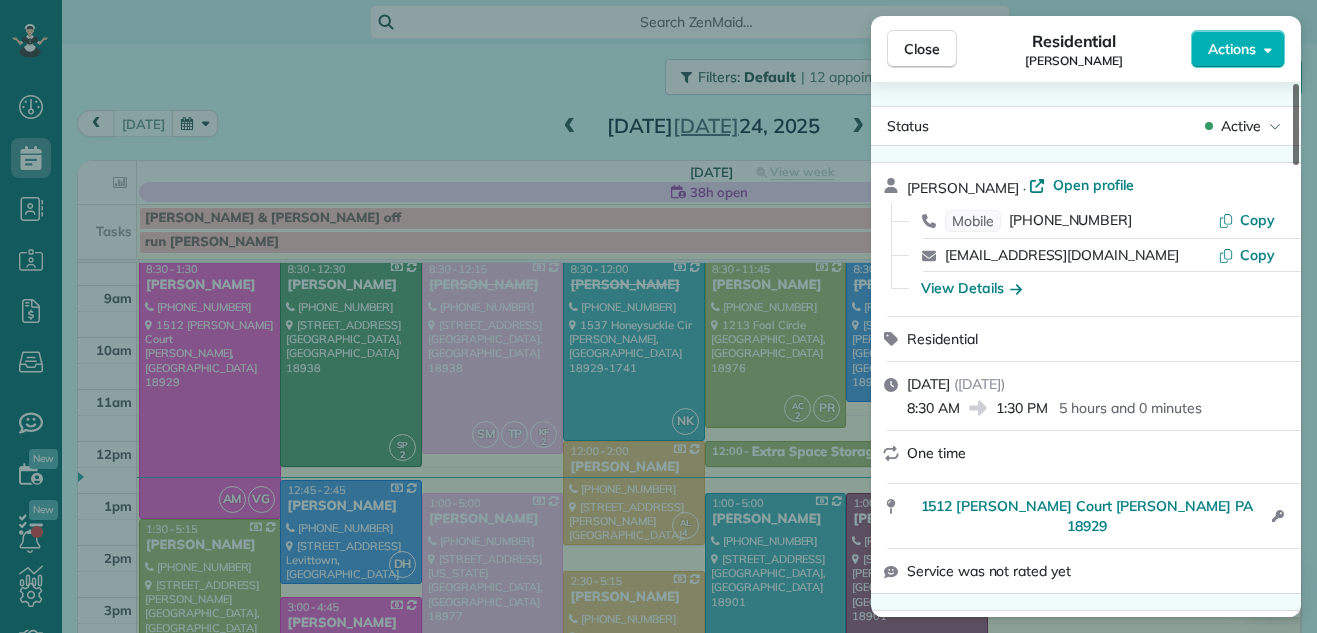 drag, startPoint x: 1294, startPoint y: 212, endPoint x: 1299, endPoint y: 69, distance: 143.08739 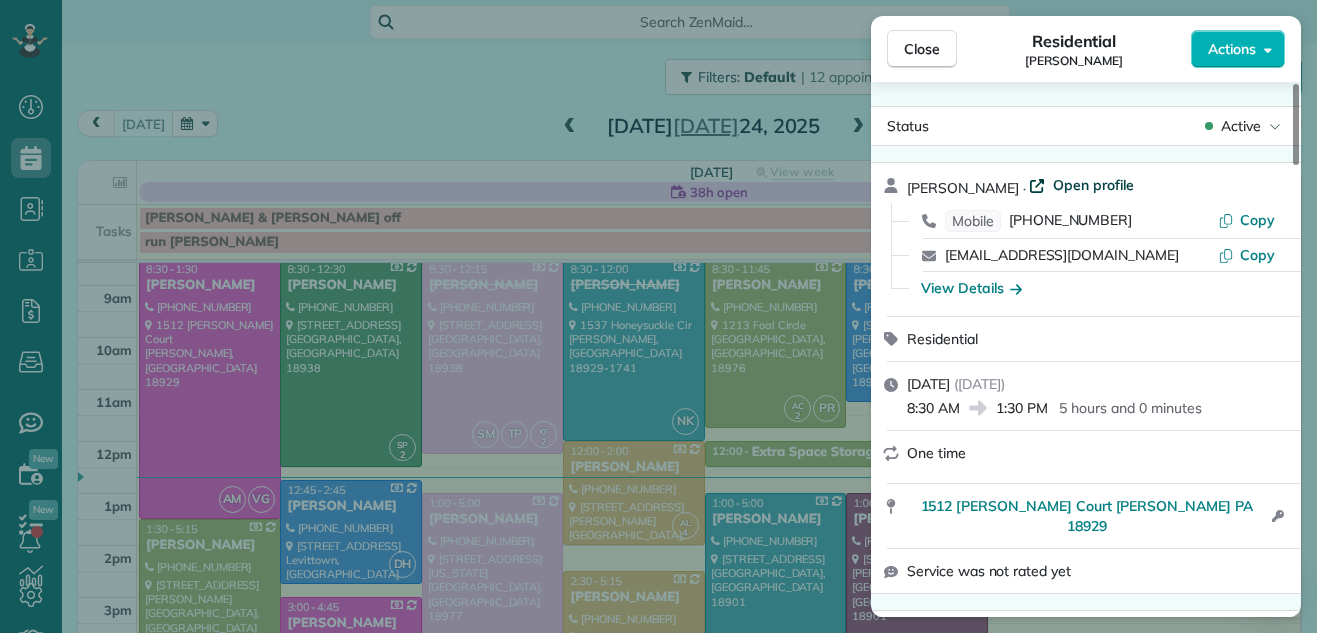 click on "Open profile" at bounding box center (1093, 185) 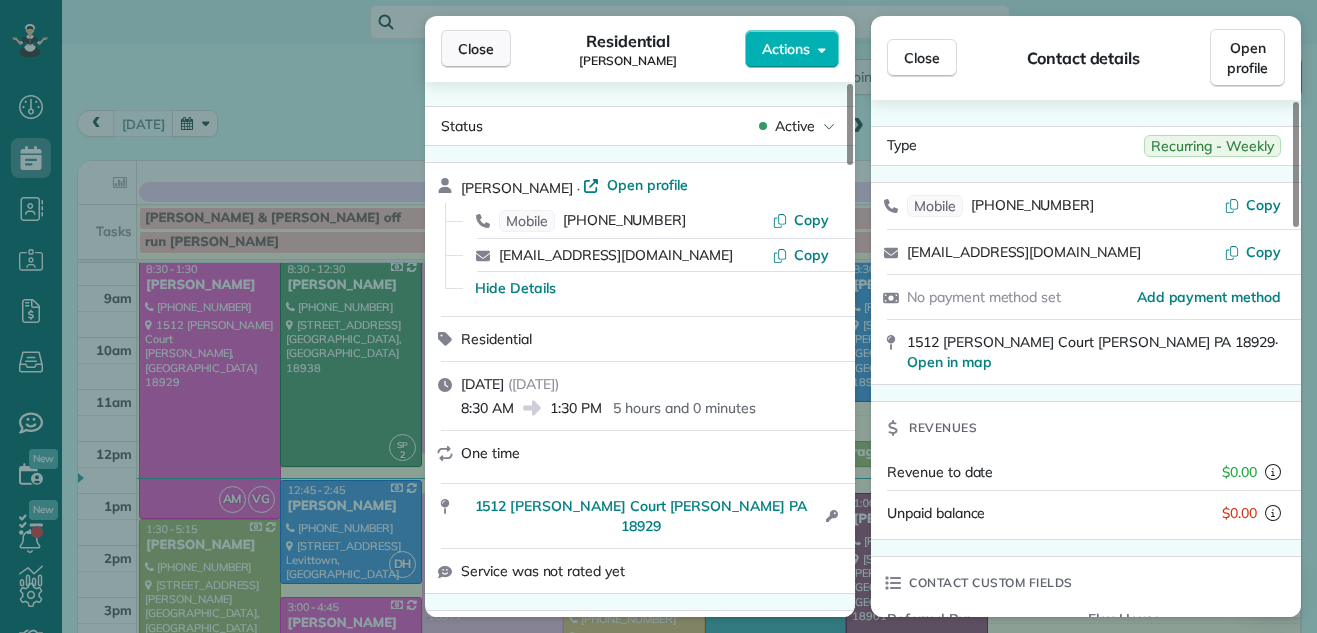 click on "Close" at bounding box center [476, 49] 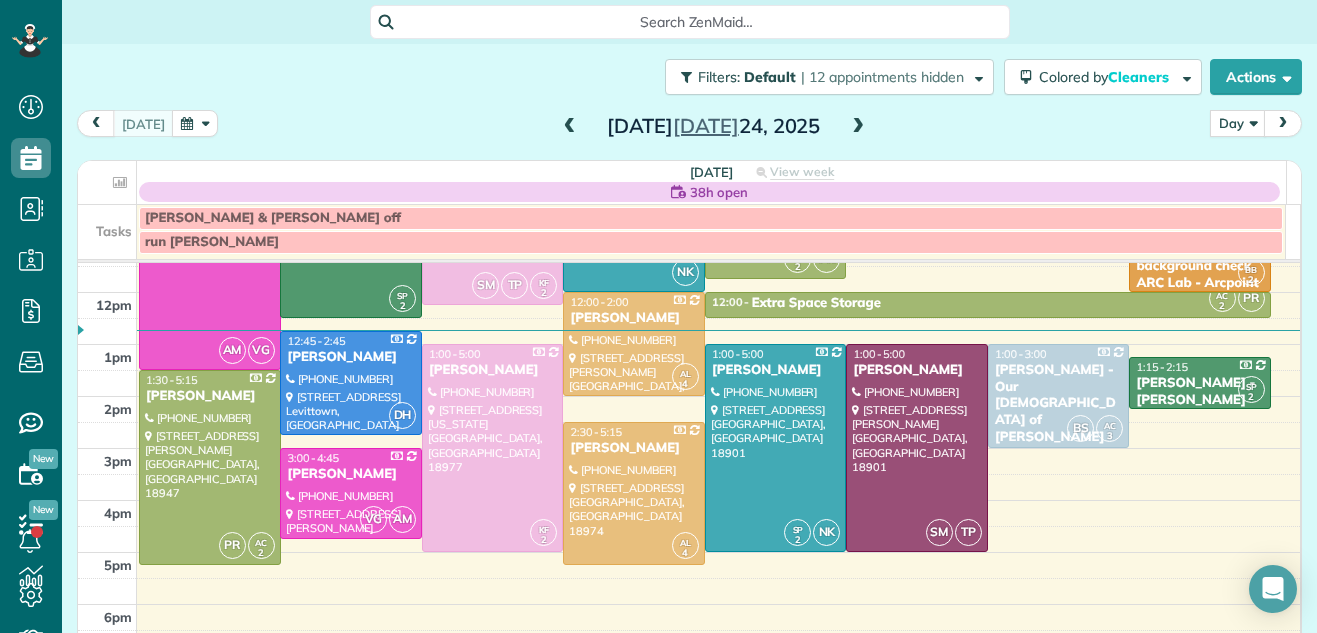 scroll, scrollTop: 248, scrollLeft: 0, axis: vertical 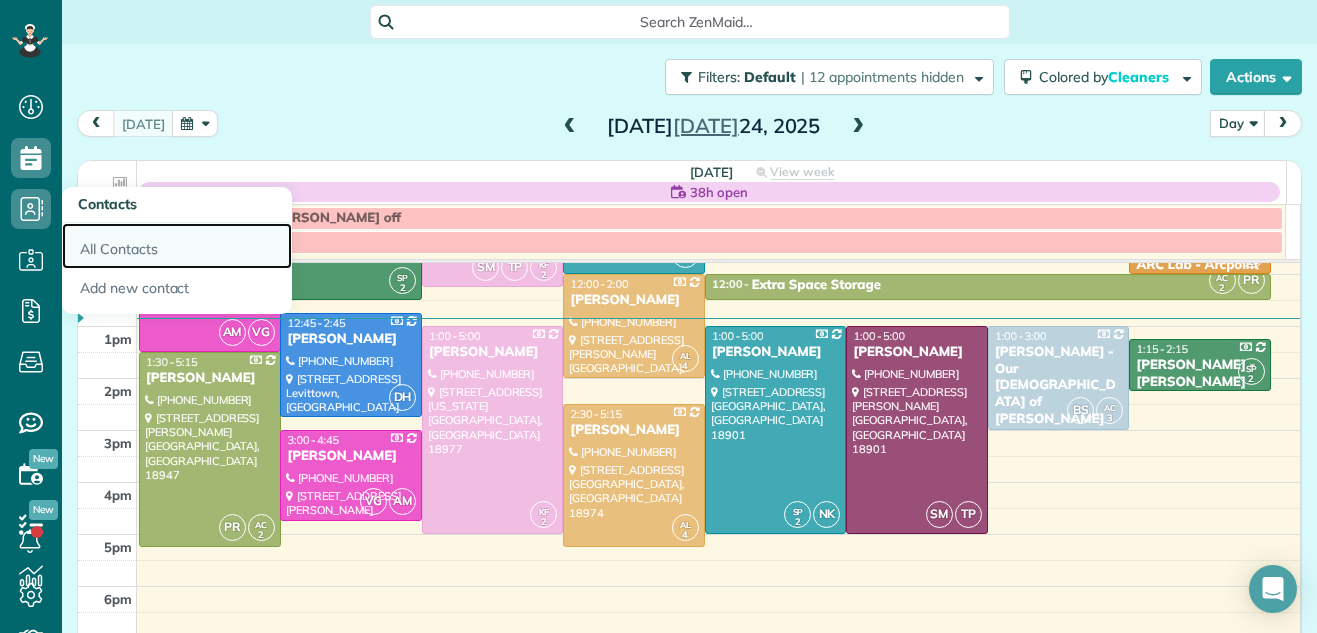 click on "All Contacts" at bounding box center (177, 246) 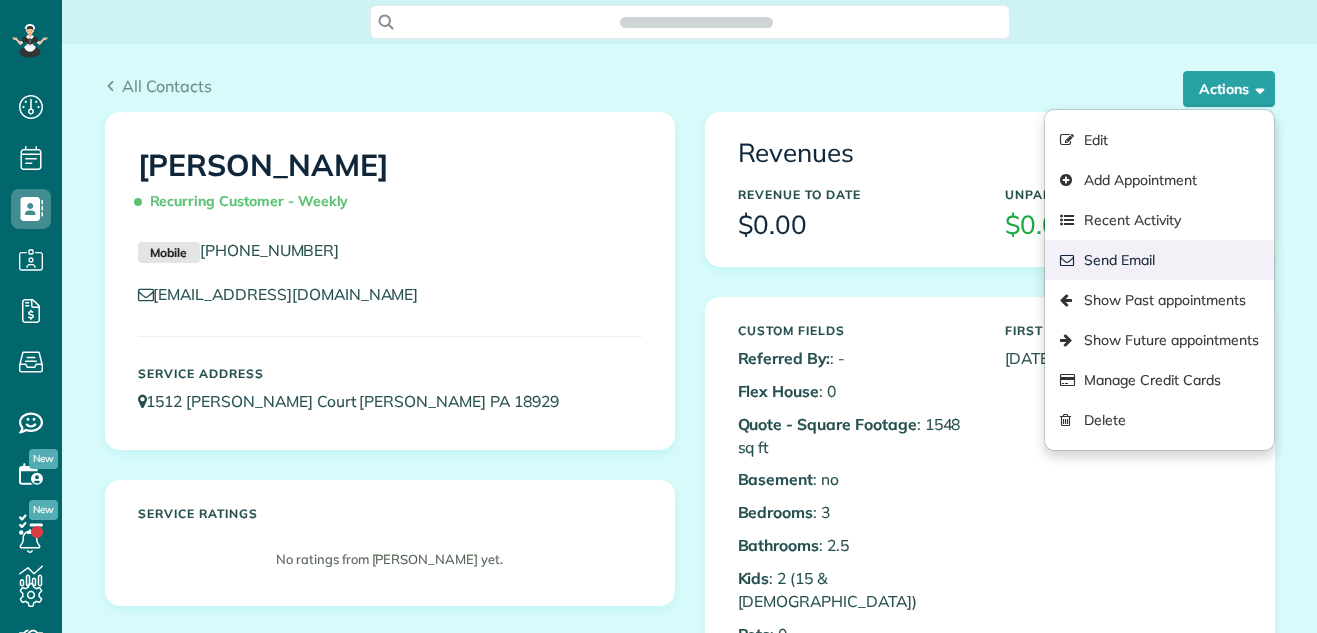 scroll, scrollTop: 0, scrollLeft: 0, axis: both 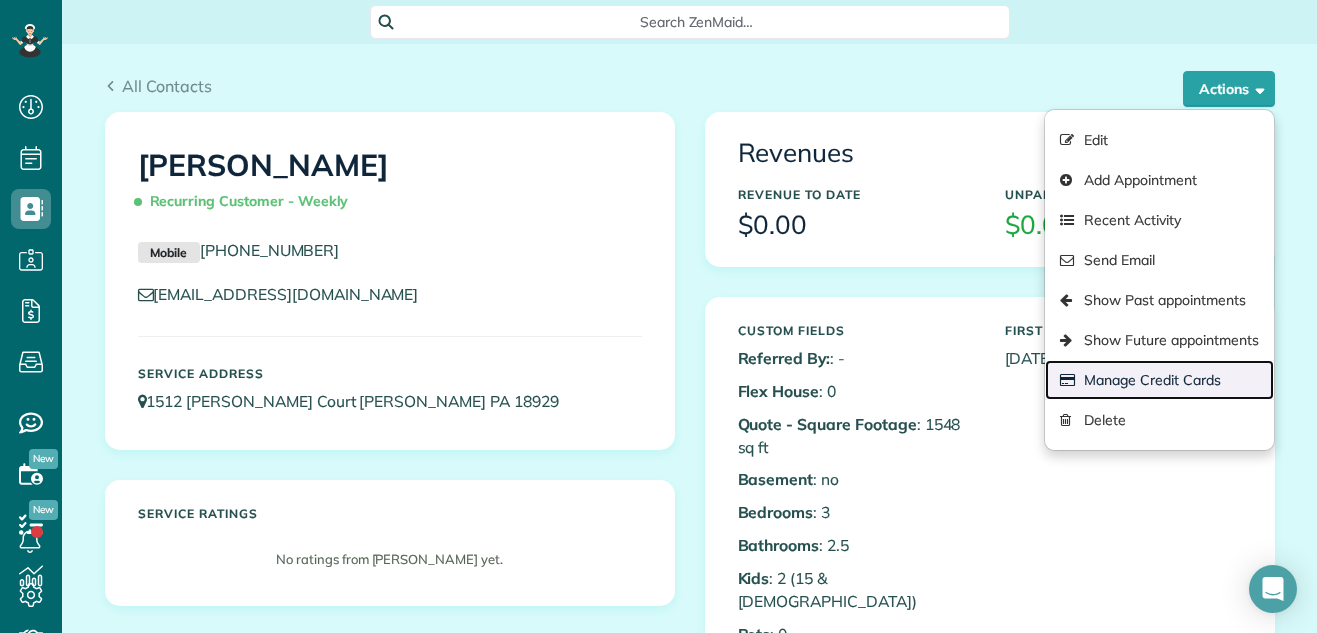 click on "Manage Credit Cards" at bounding box center [1159, 380] 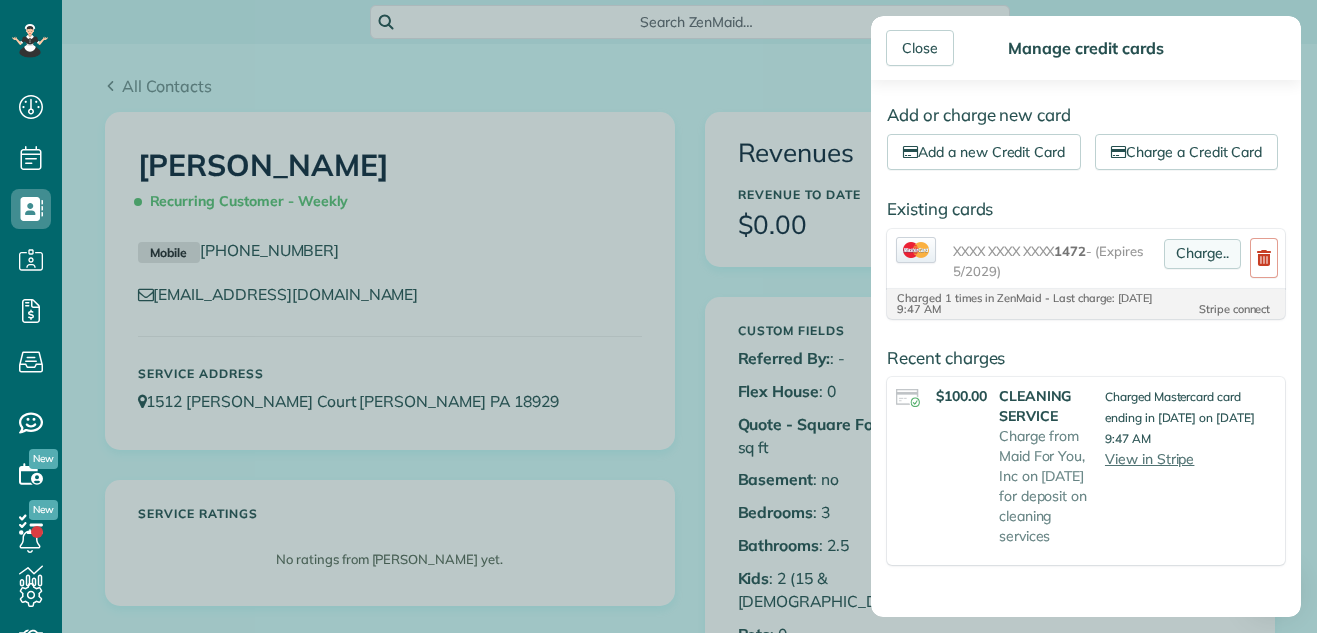 click on "Charge.." at bounding box center [1202, 254] 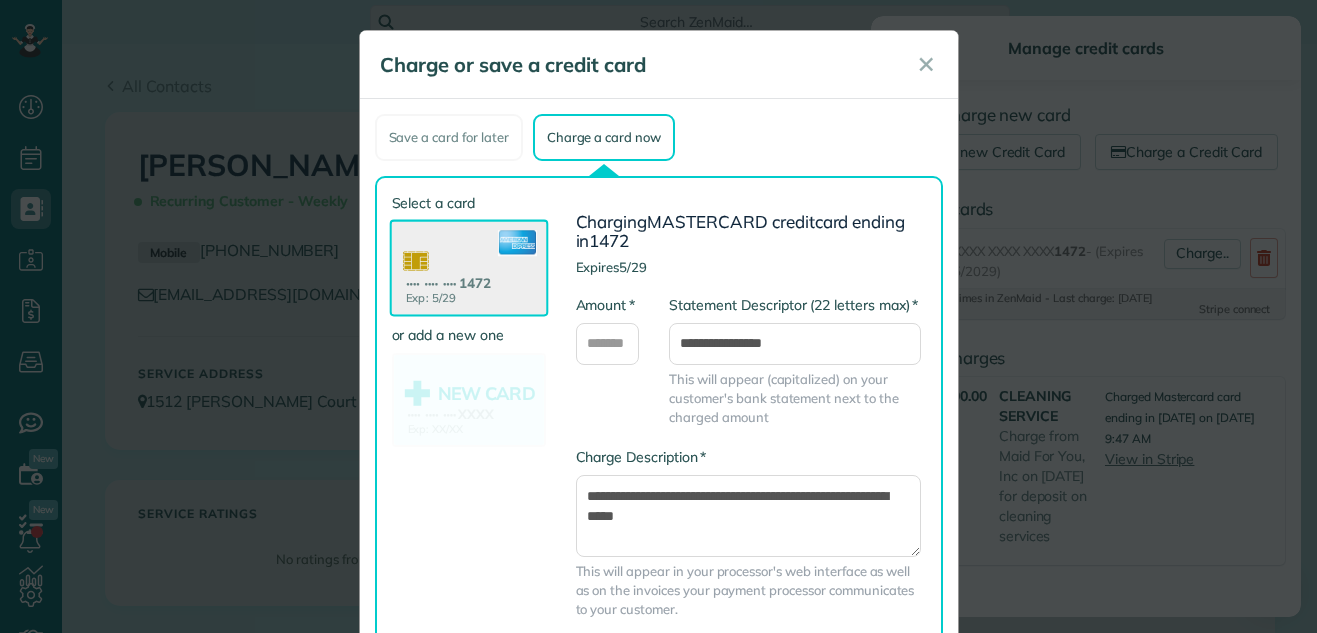 click 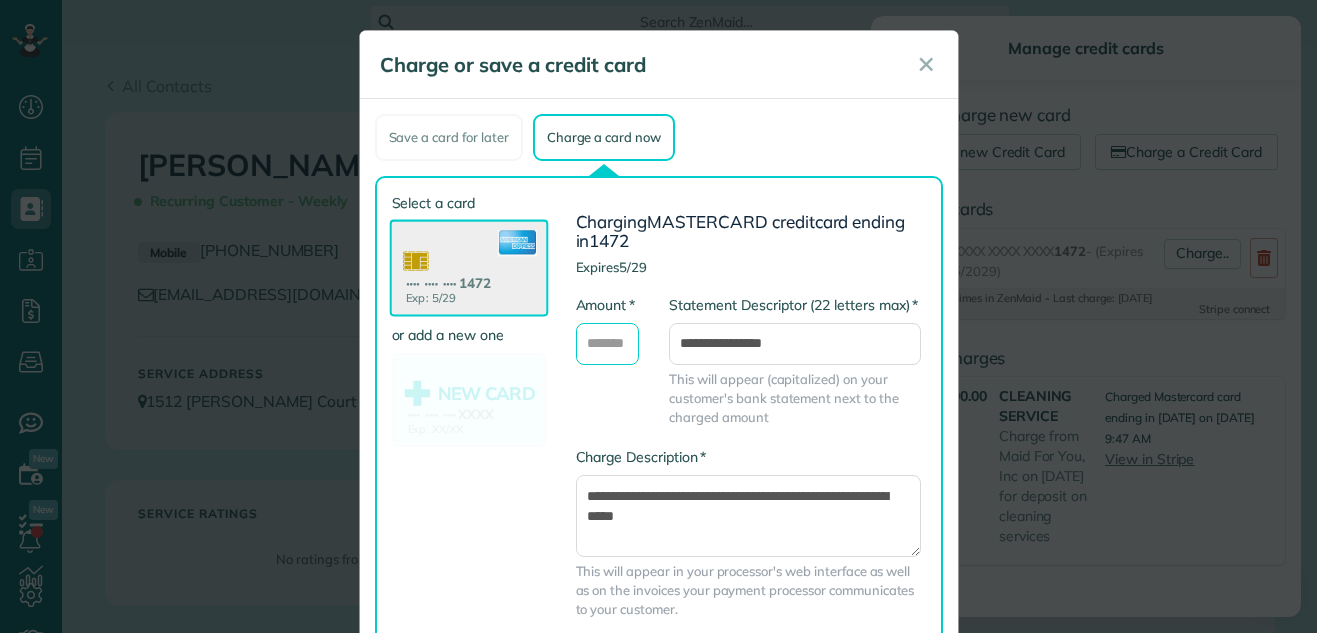 click on "*  Amount" at bounding box center (608, 344) 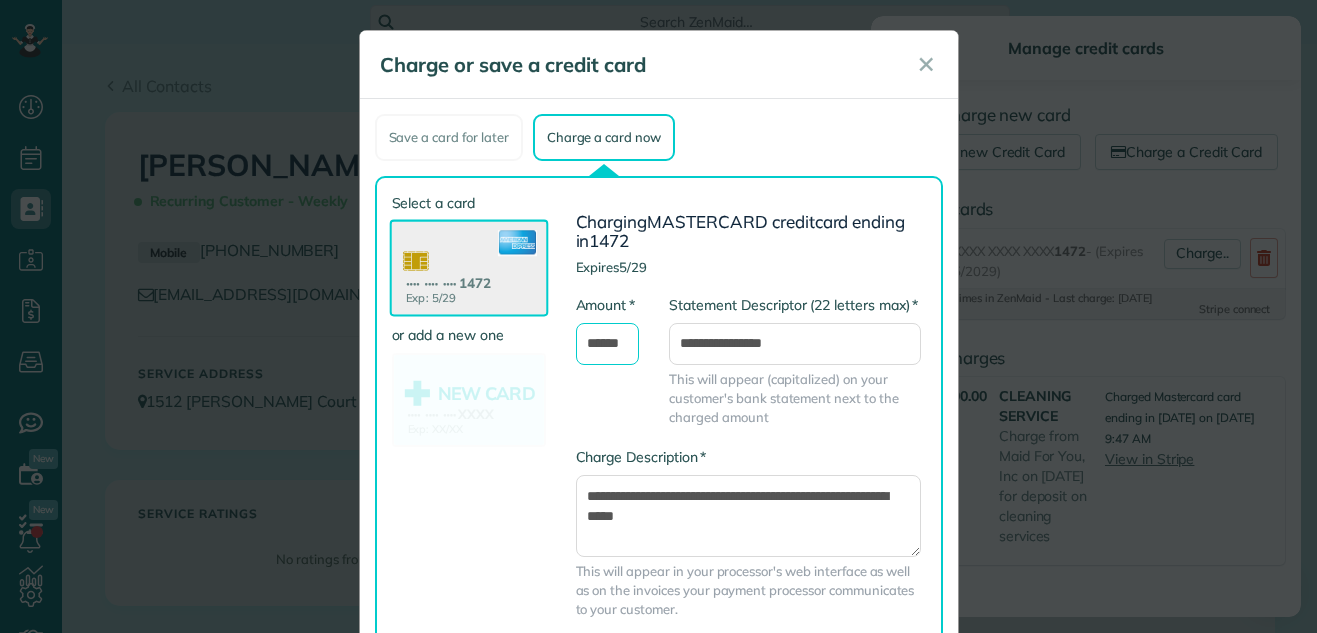 scroll, scrollTop: 0, scrollLeft: 0, axis: both 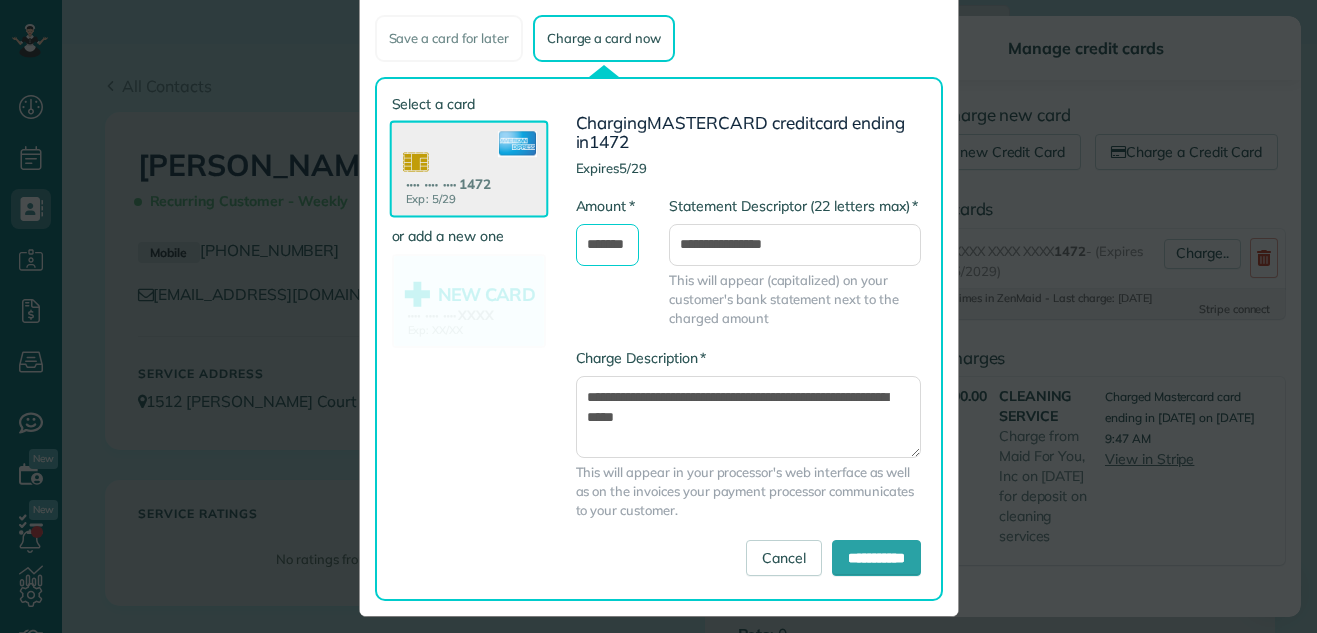 type on "*******" 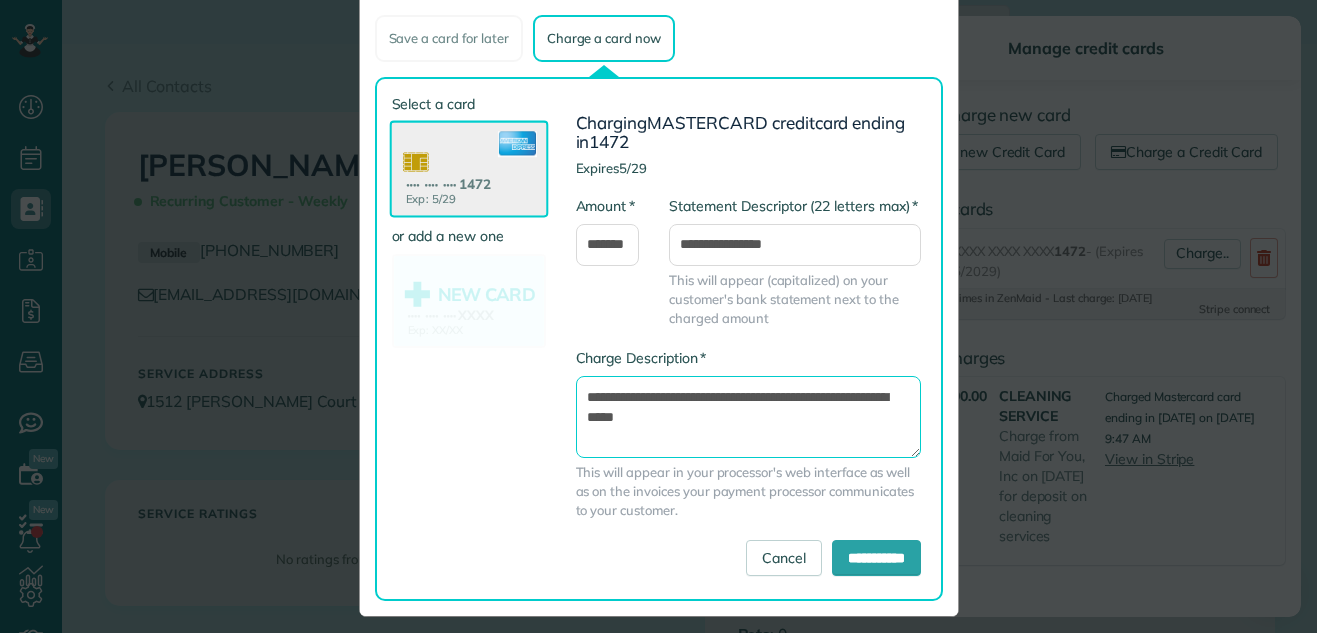 click on "**********" at bounding box center (748, 417) 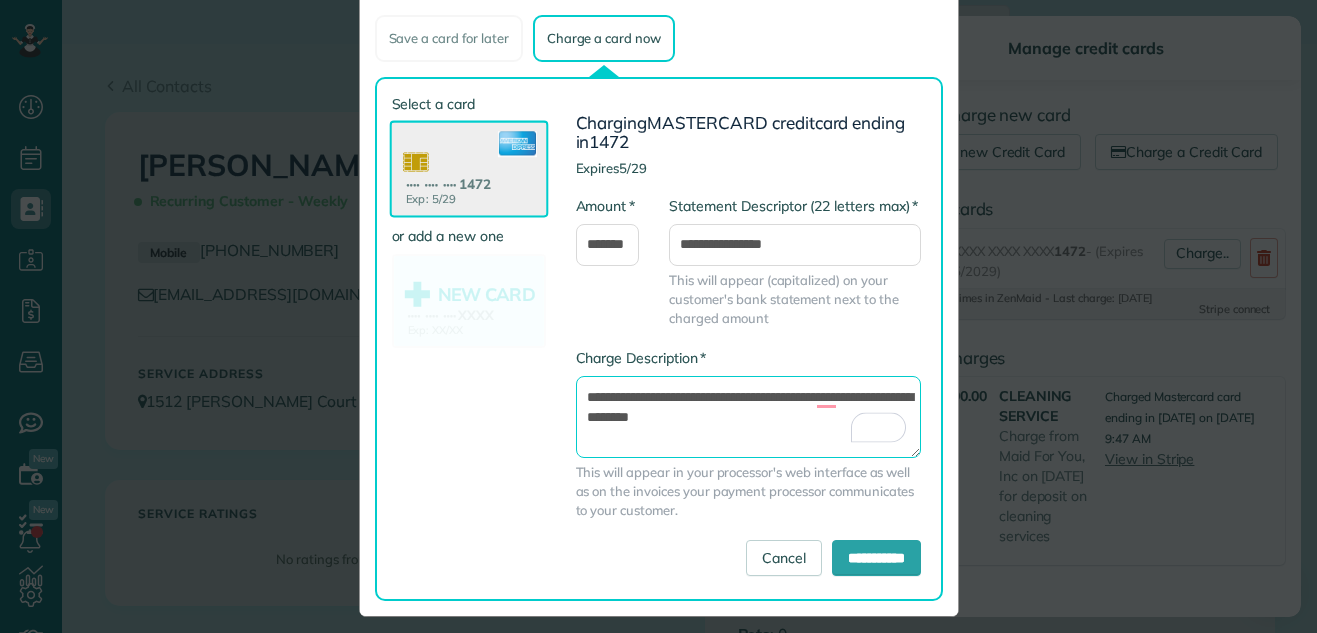 click on "**********" at bounding box center (748, 417) 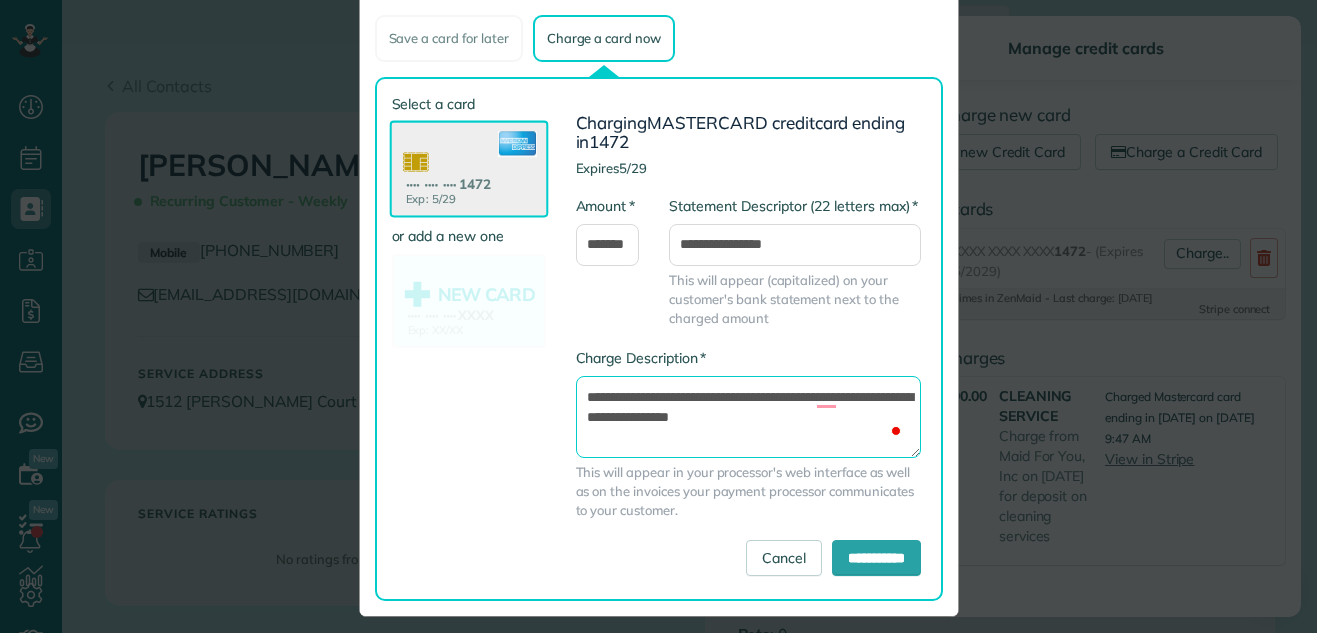 click on "**********" at bounding box center [748, 417] 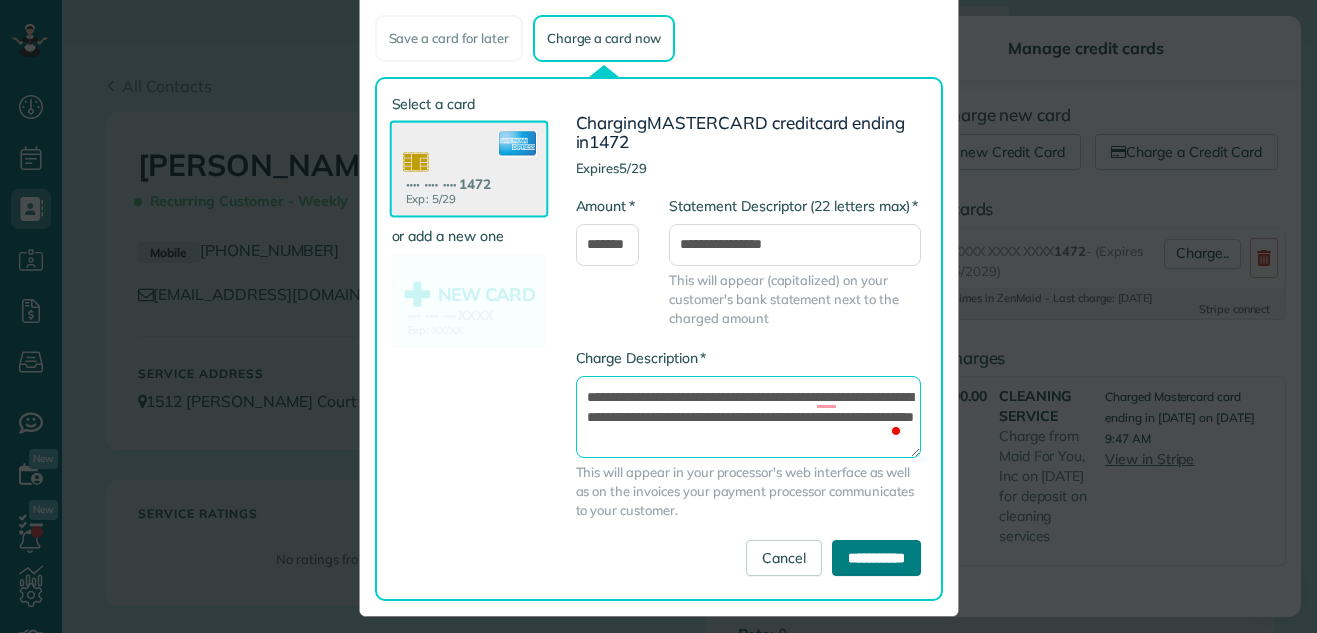 type on "**********" 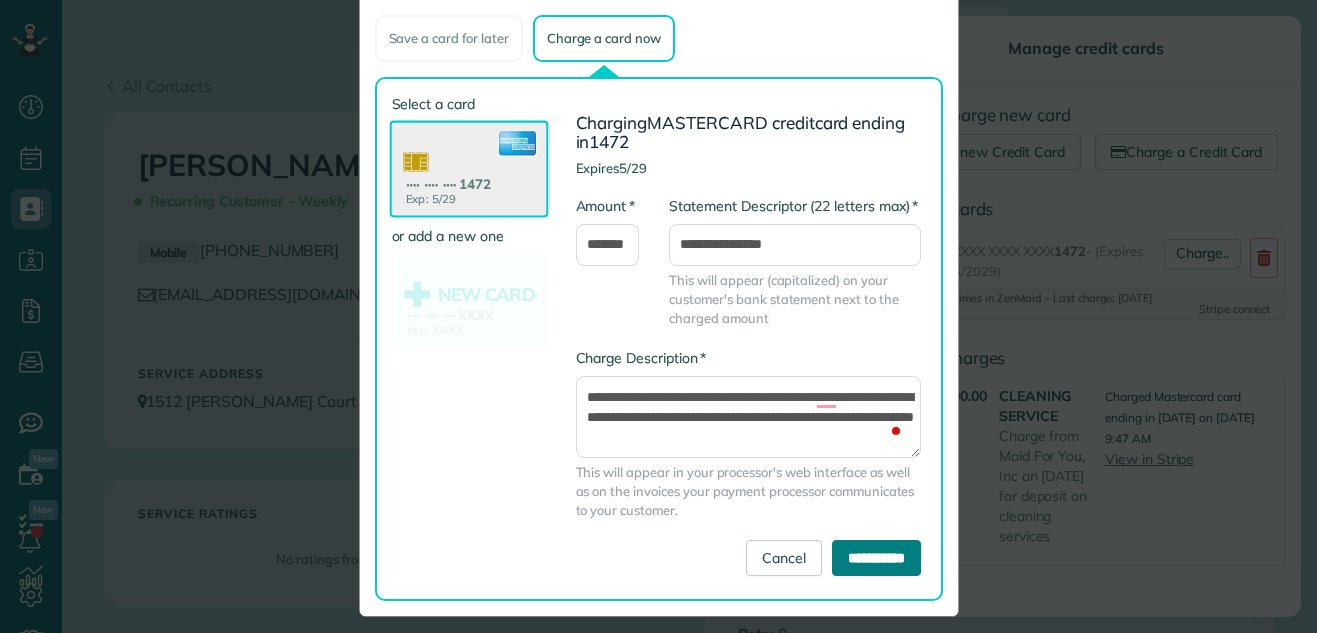 click on "**********" at bounding box center (876, 558) 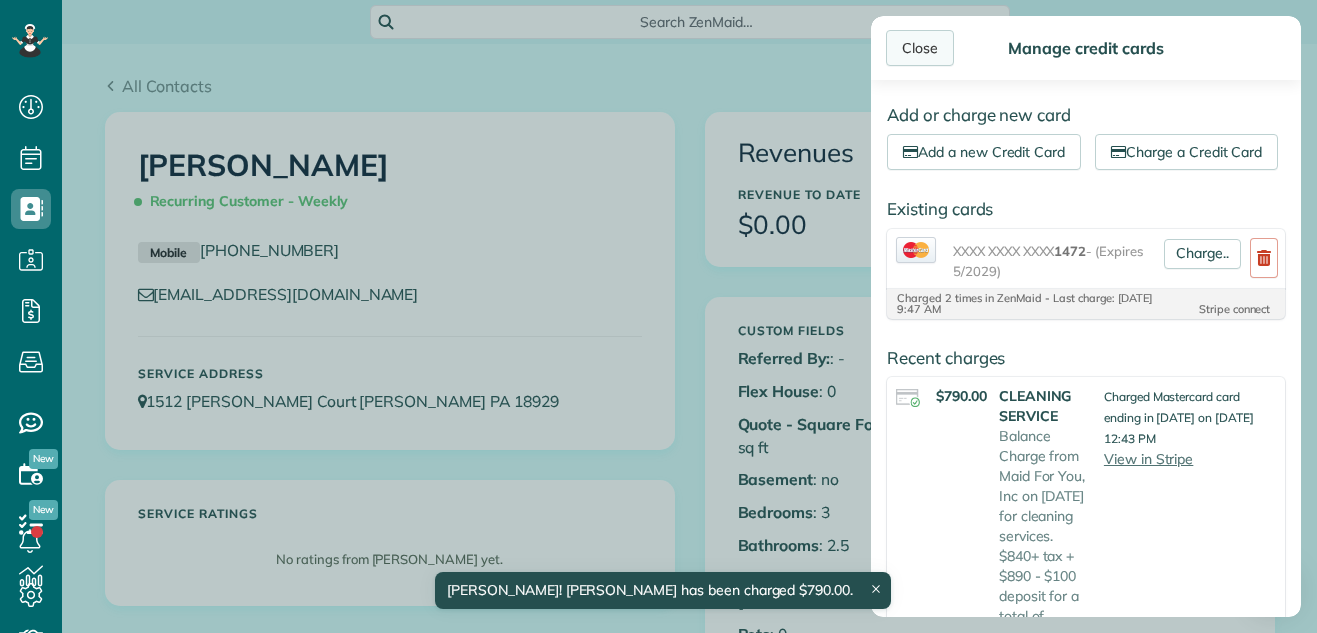 click on "Close" at bounding box center (920, 48) 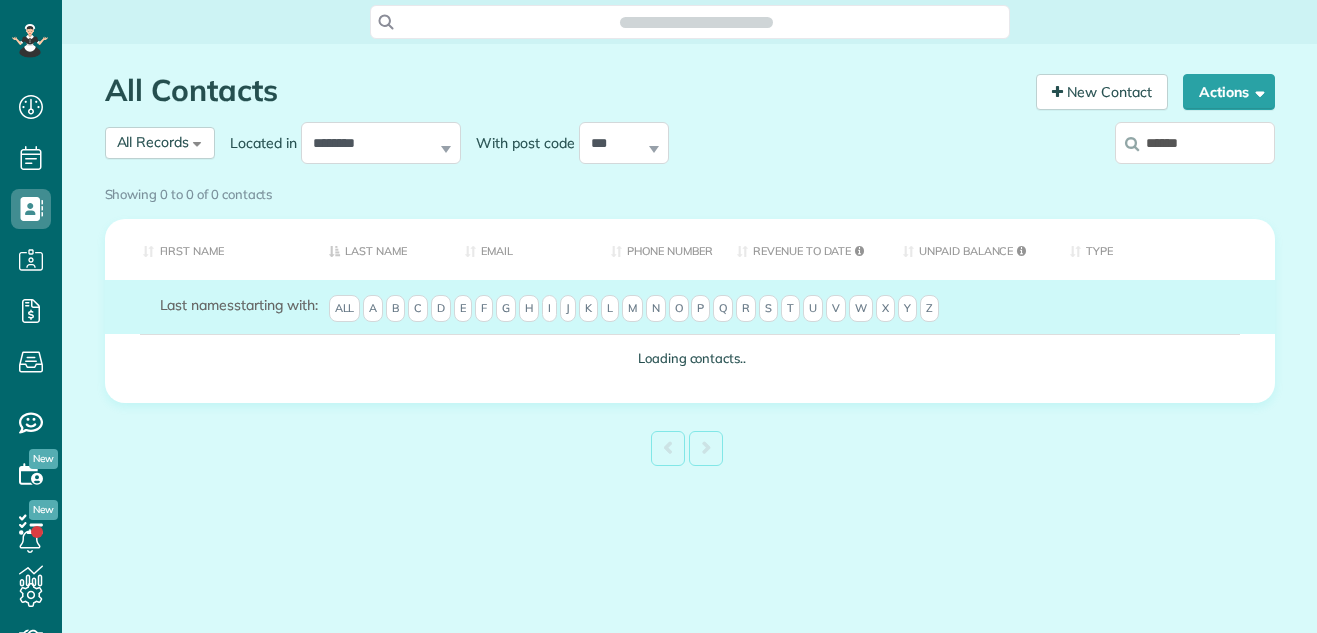 scroll, scrollTop: 0, scrollLeft: 0, axis: both 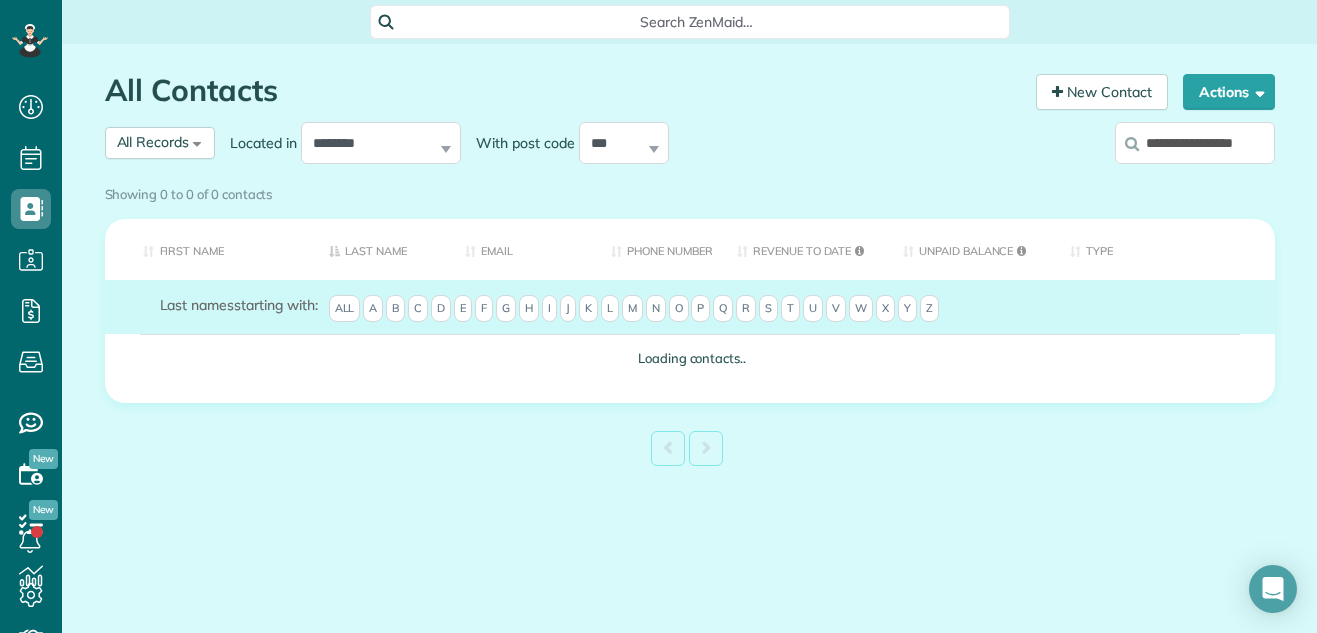 type on "**********" 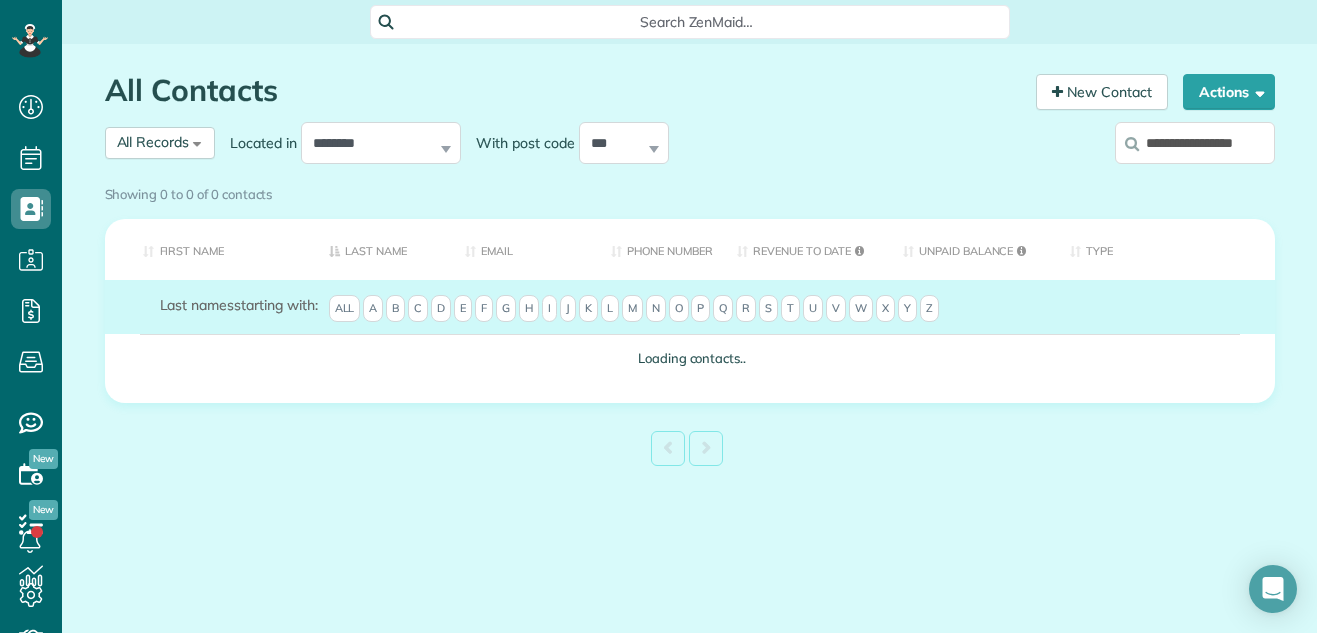 click on "Showing 0 to 0 of 0 contacts" at bounding box center (690, 190) 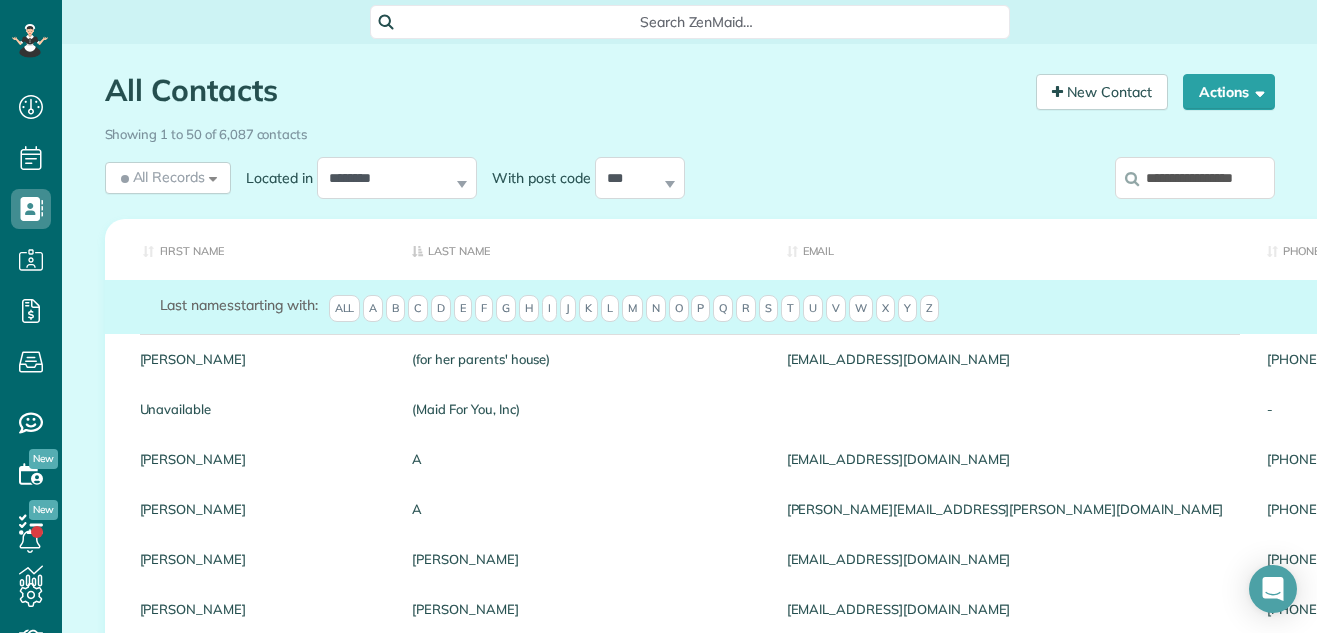 click on "**********" at bounding box center [1195, 178] 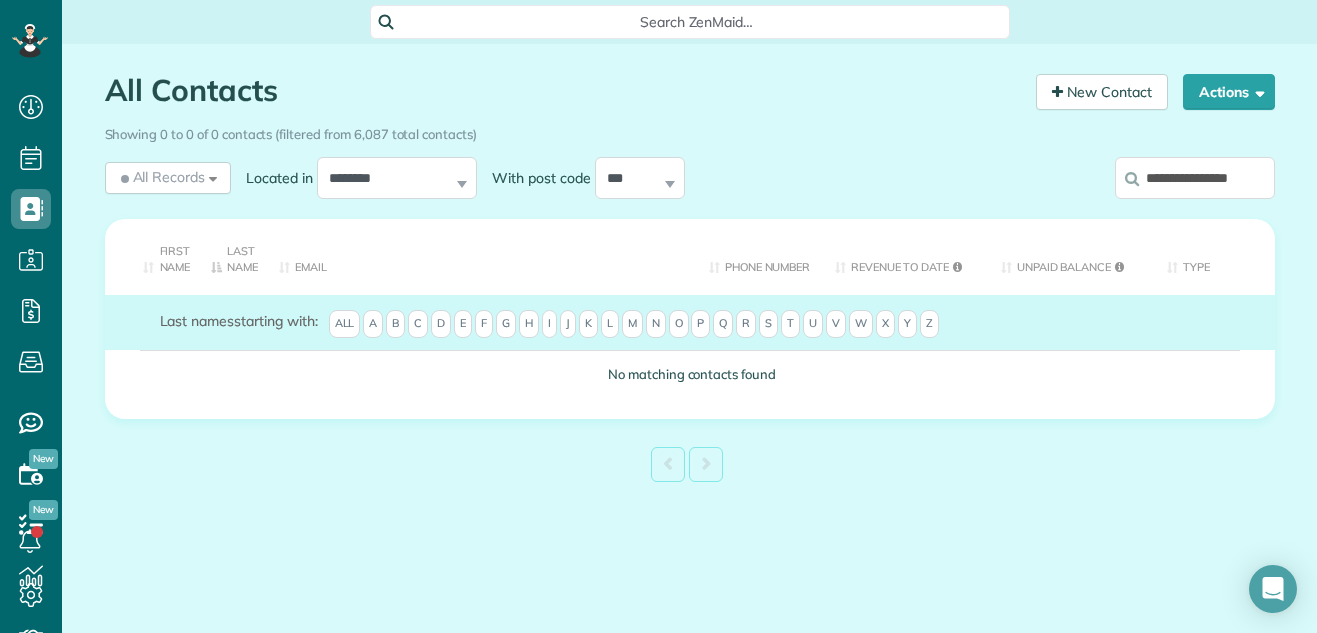click on "**********" at bounding box center [1195, 178] 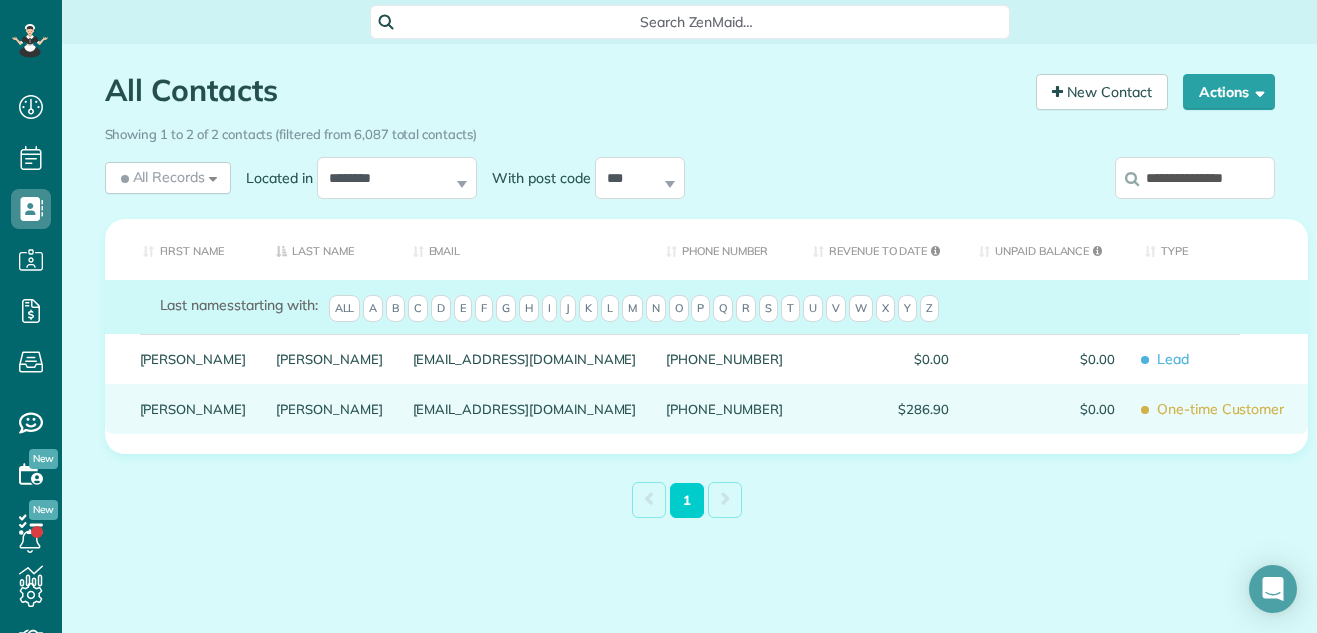 type on "**********" 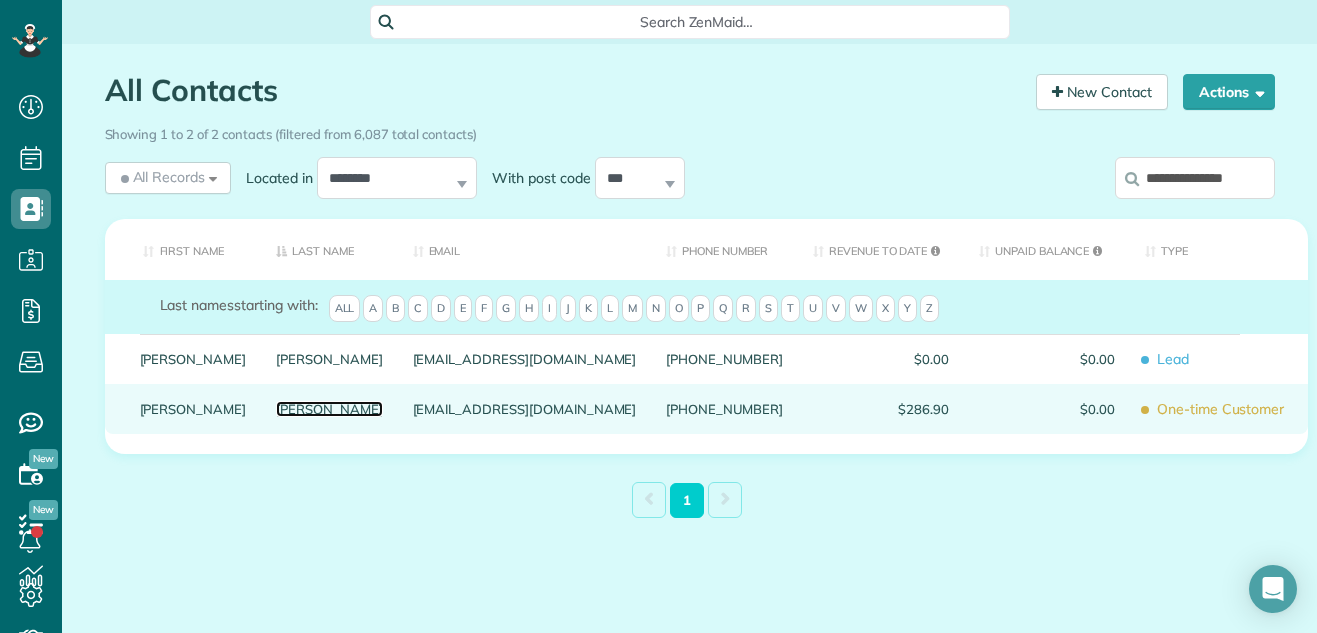click on "ODonnell" at bounding box center [329, 409] 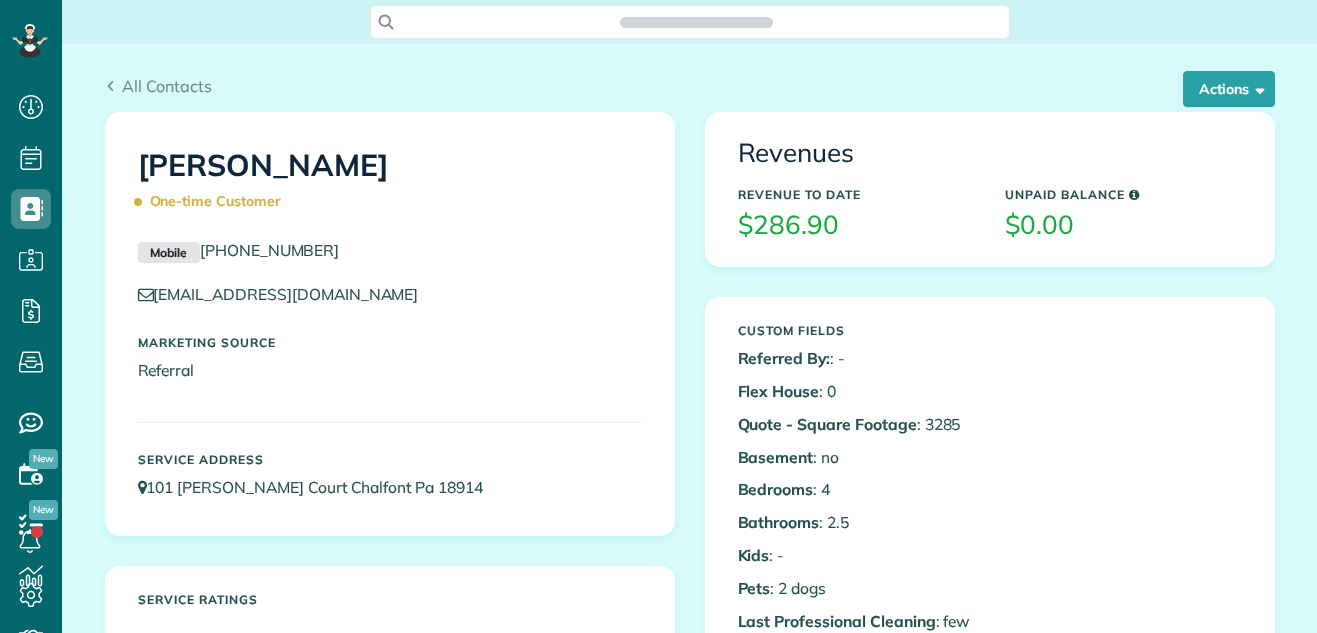 scroll, scrollTop: 0, scrollLeft: 0, axis: both 